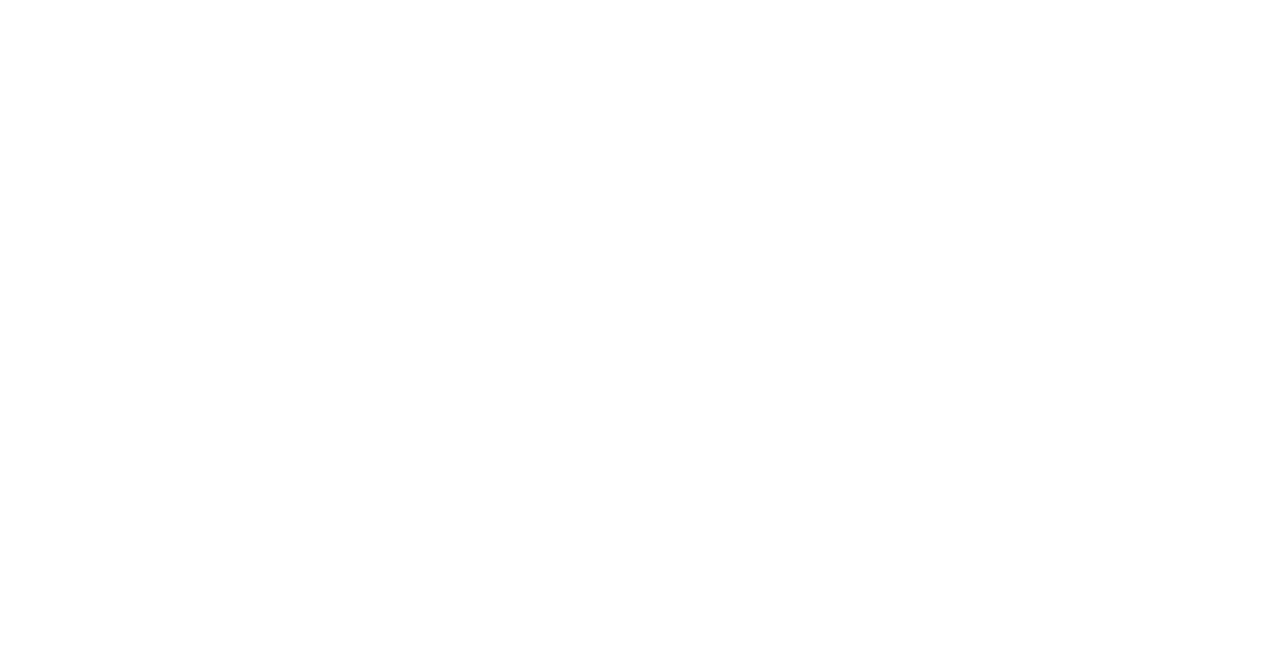 scroll, scrollTop: 0, scrollLeft: 0, axis: both 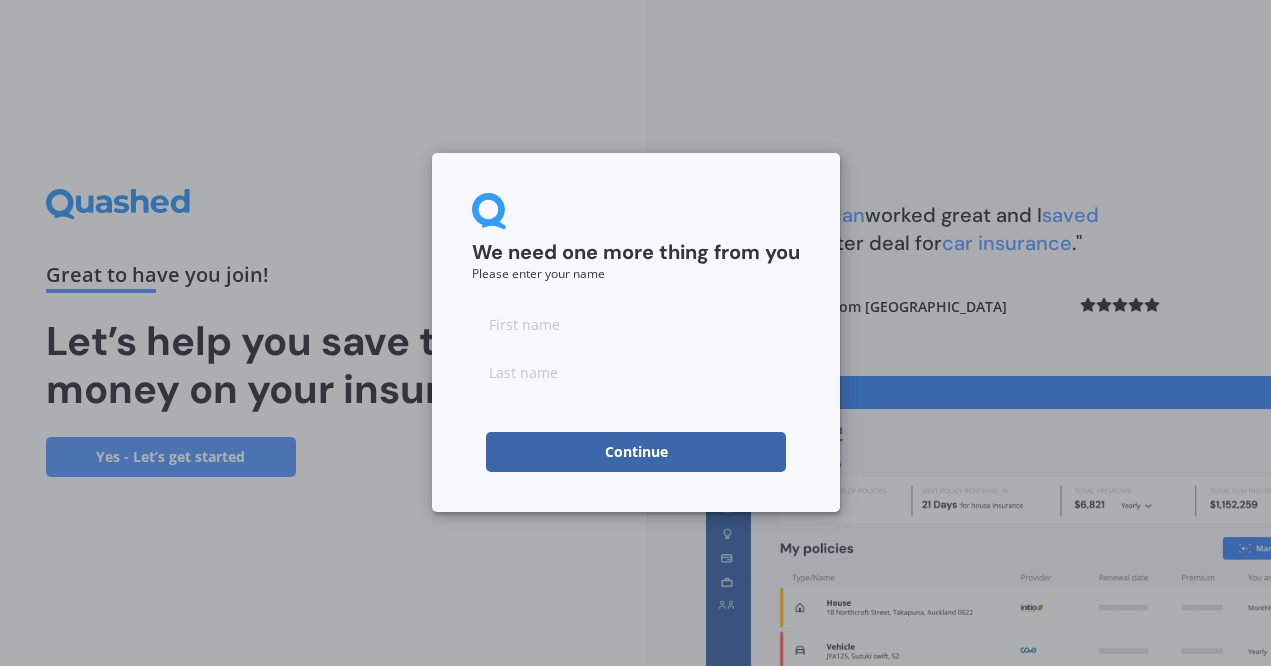 click at bounding box center (636, 324) 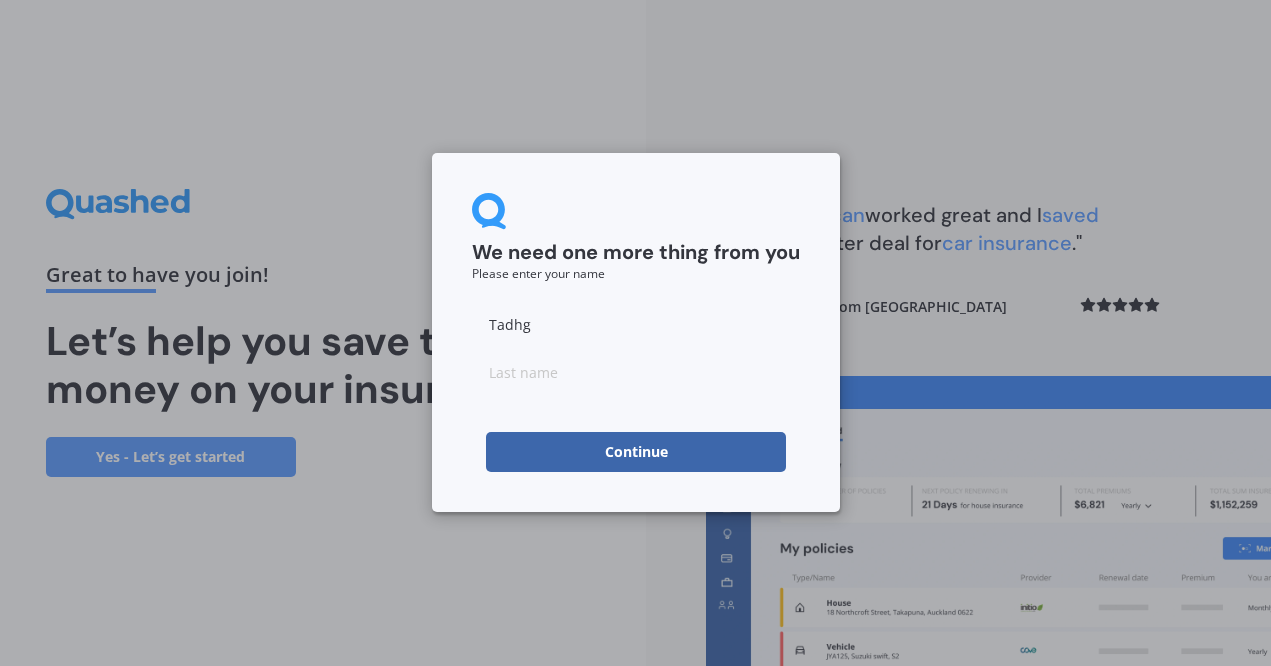 click at bounding box center (636, 372) 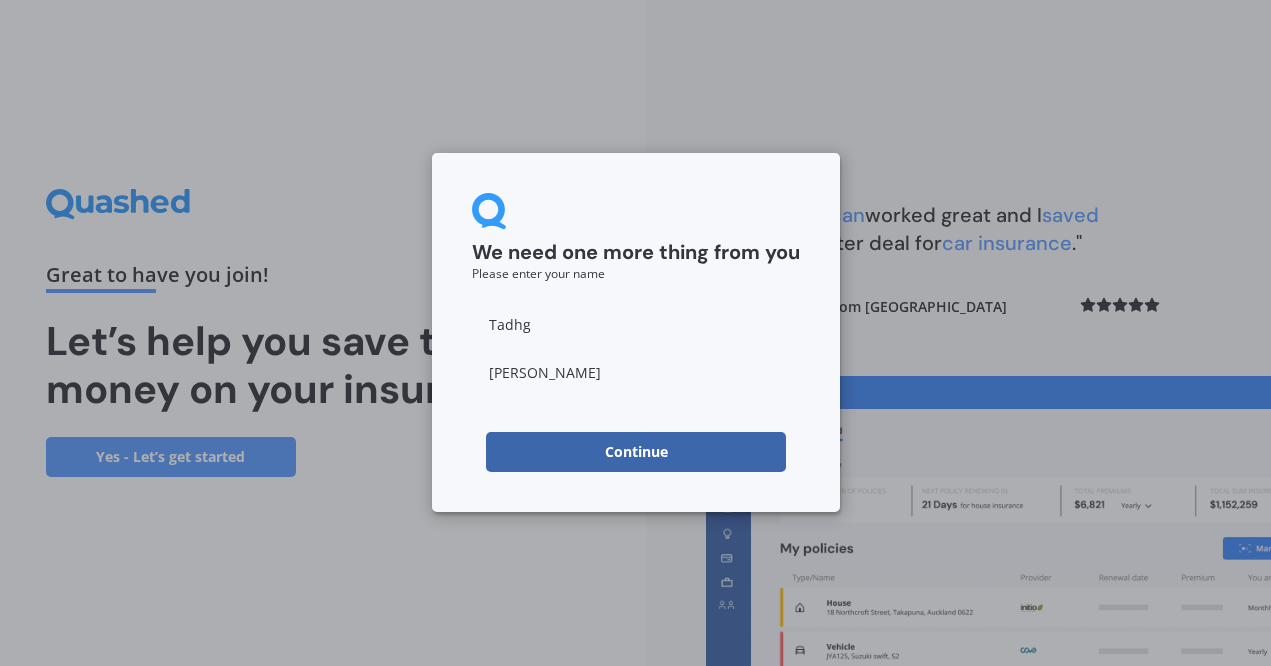 type on "[PERSON_NAME]" 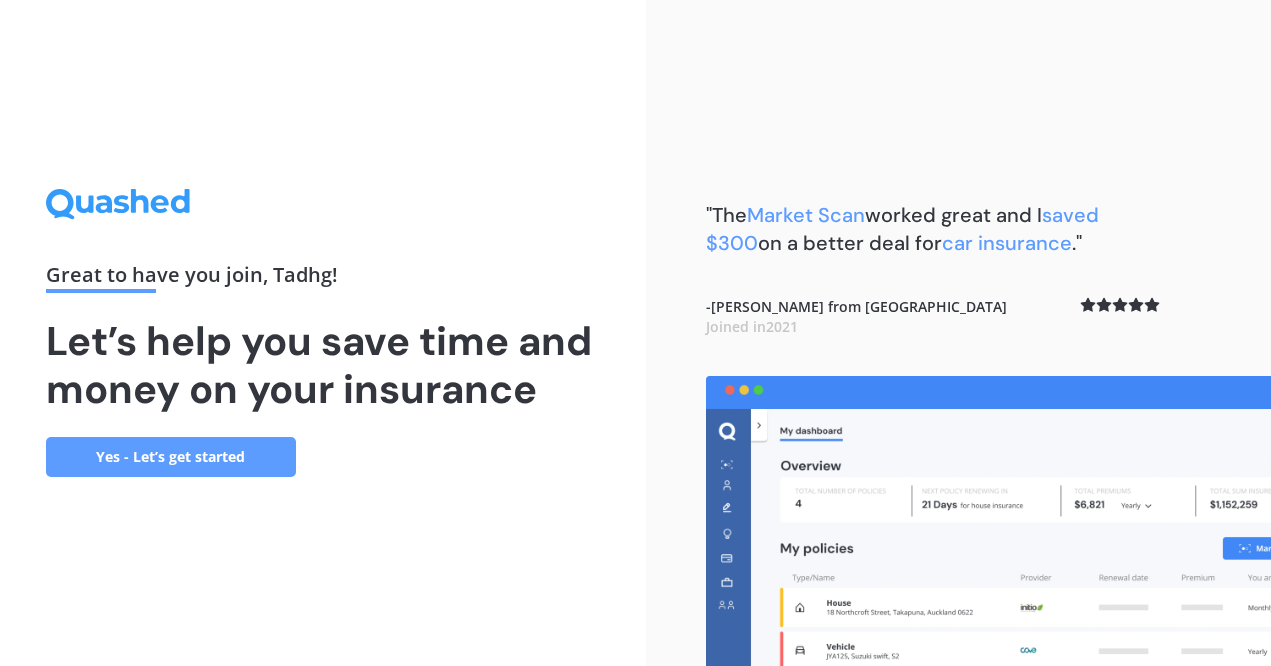 click on "Yes - Let’s get started" at bounding box center [171, 457] 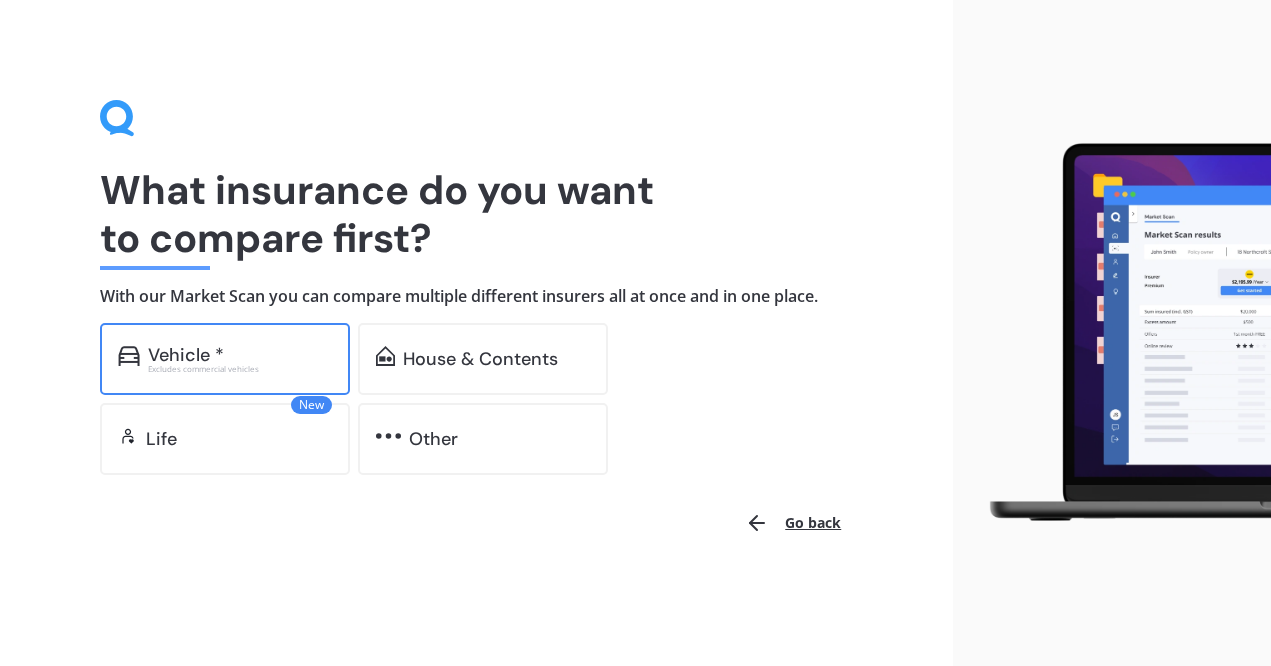 click on "Vehicle *" at bounding box center [186, 355] 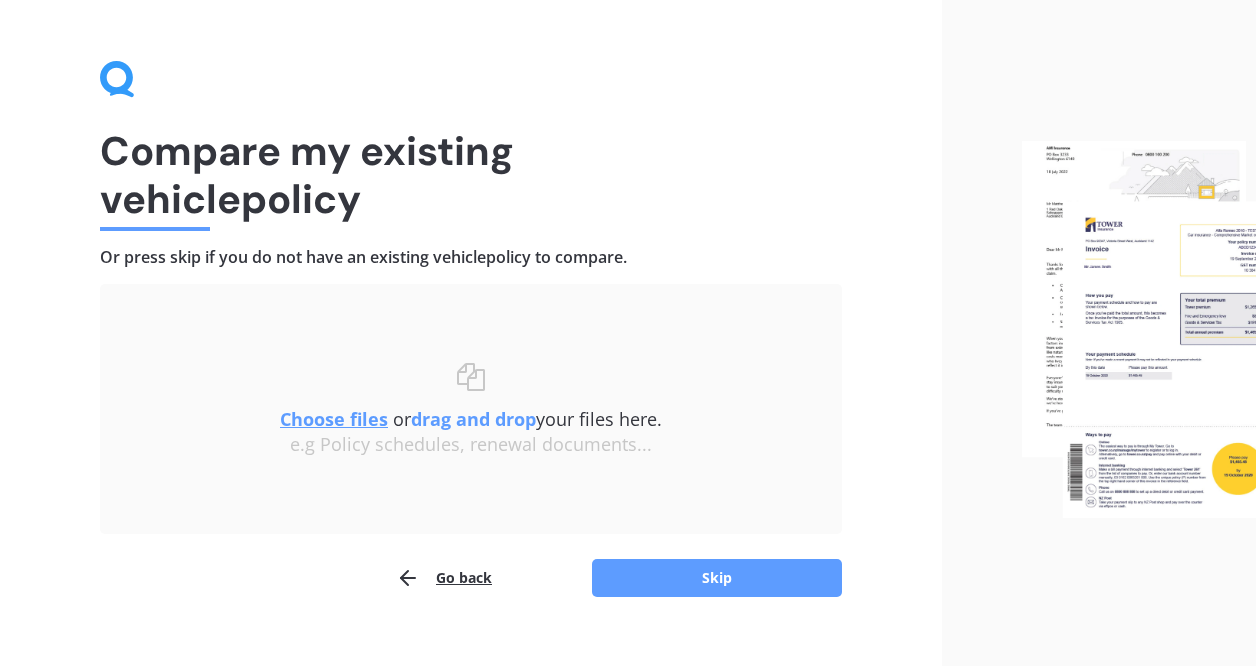 scroll, scrollTop: 70, scrollLeft: 0, axis: vertical 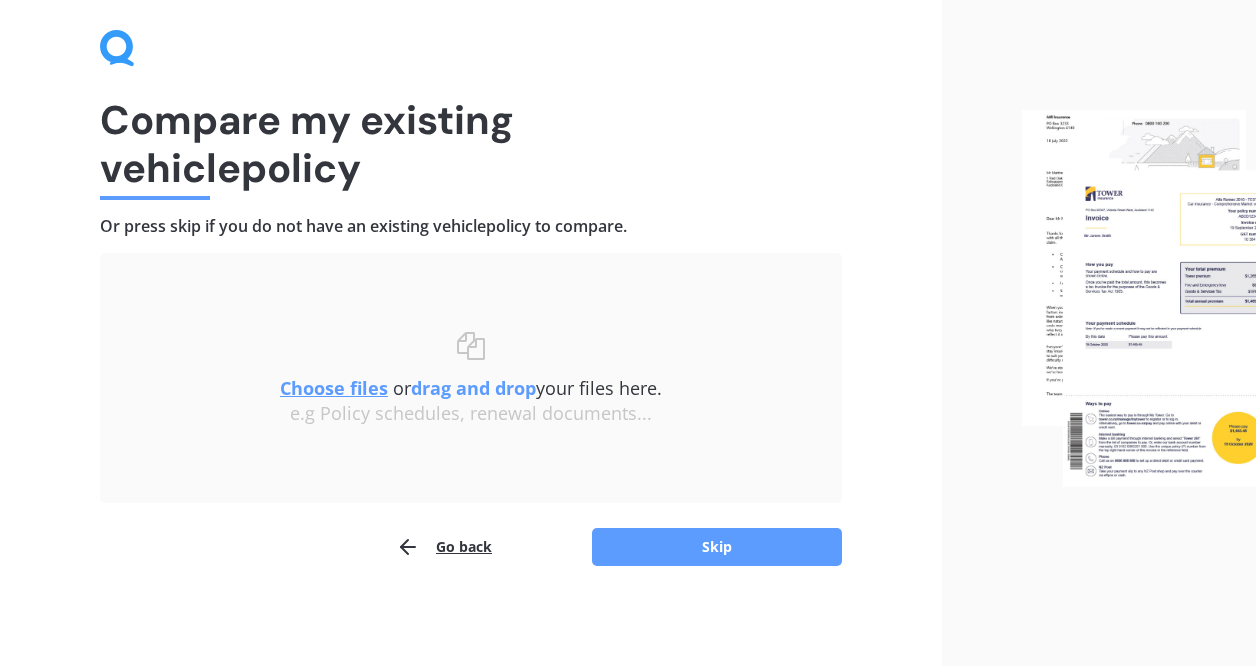 click on "Go back" at bounding box center [444, 547] 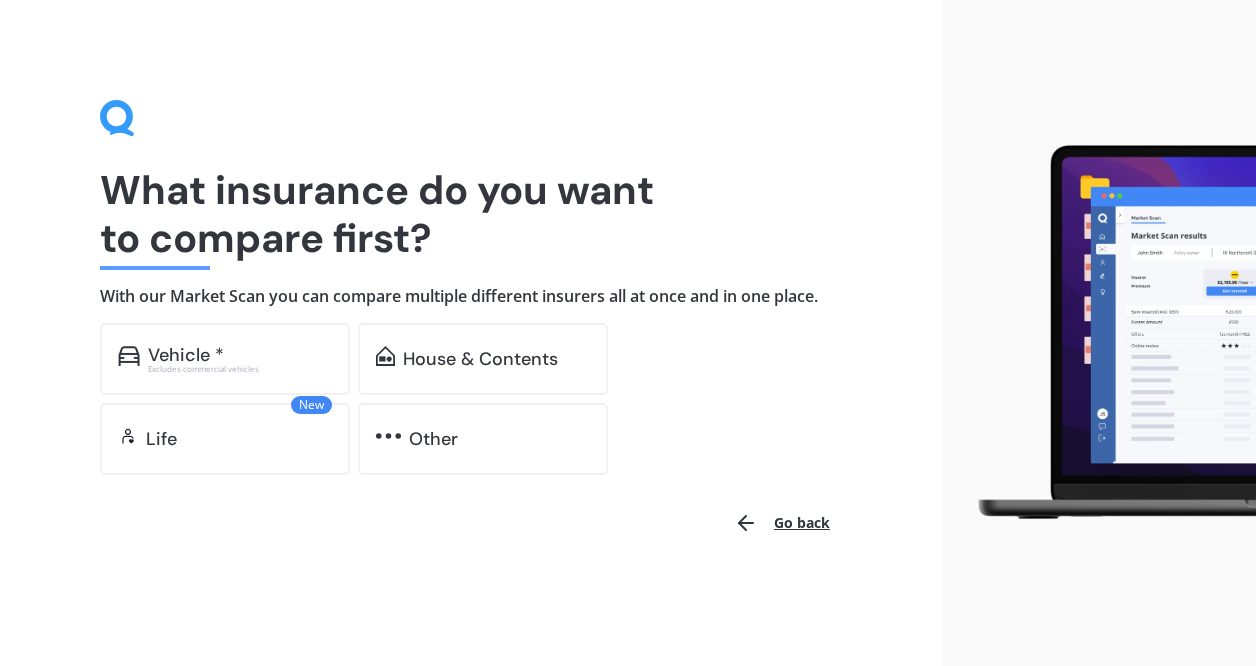 scroll, scrollTop: 0, scrollLeft: 0, axis: both 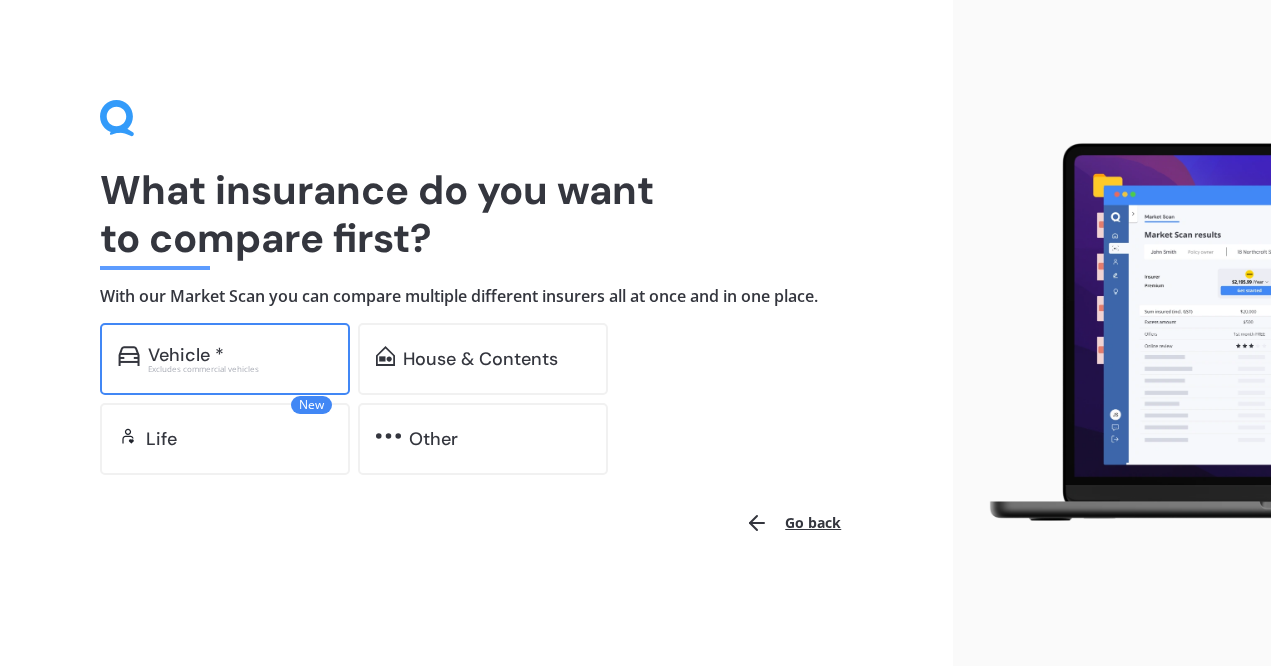click on "Vehicle *" at bounding box center [240, 355] 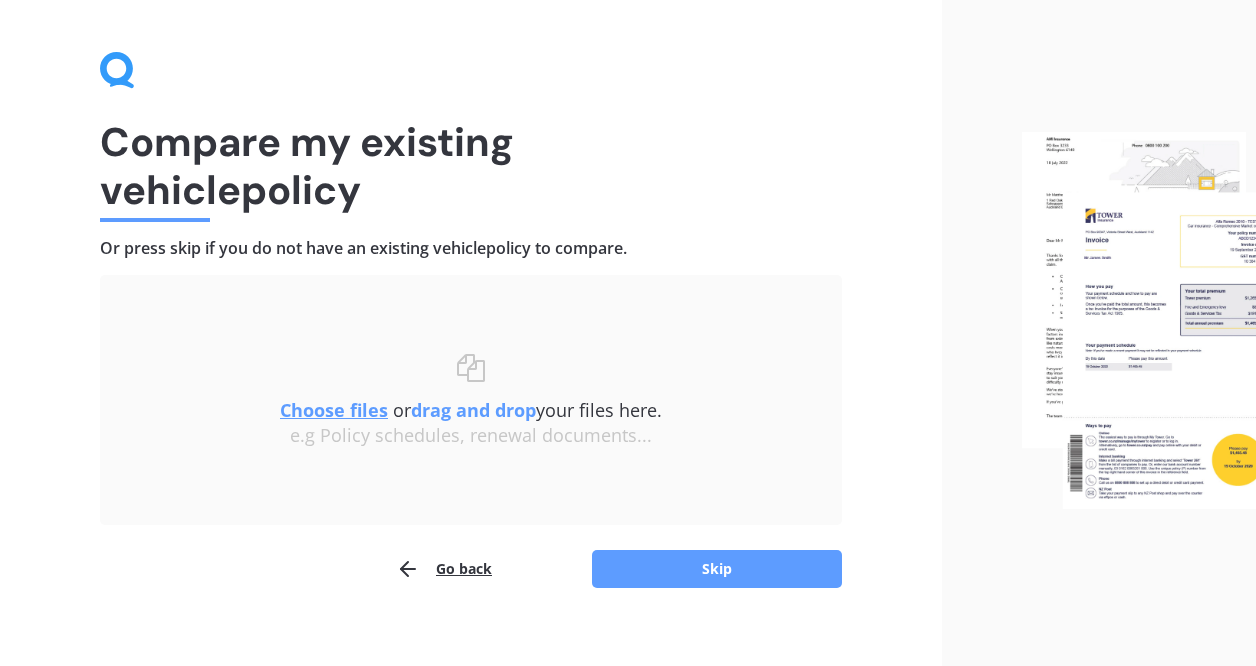 scroll, scrollTop: 70, scrollLeft: 0, axis: vertical 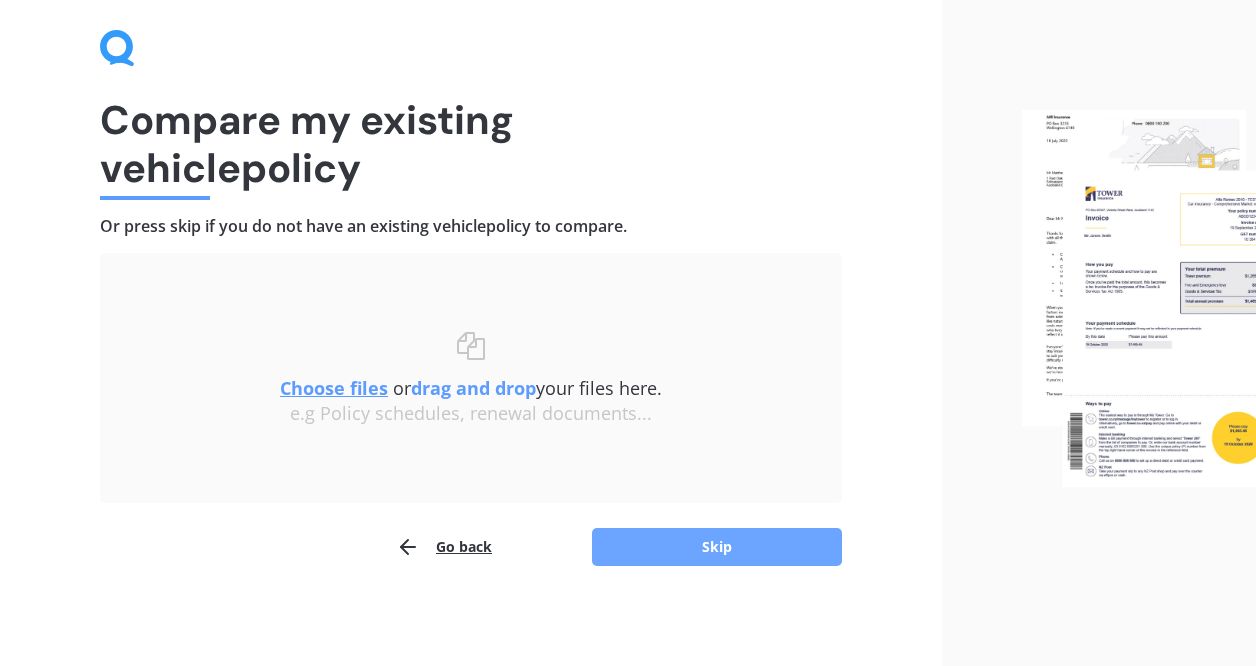 click on "Skip" at bounding box center [717, 547] 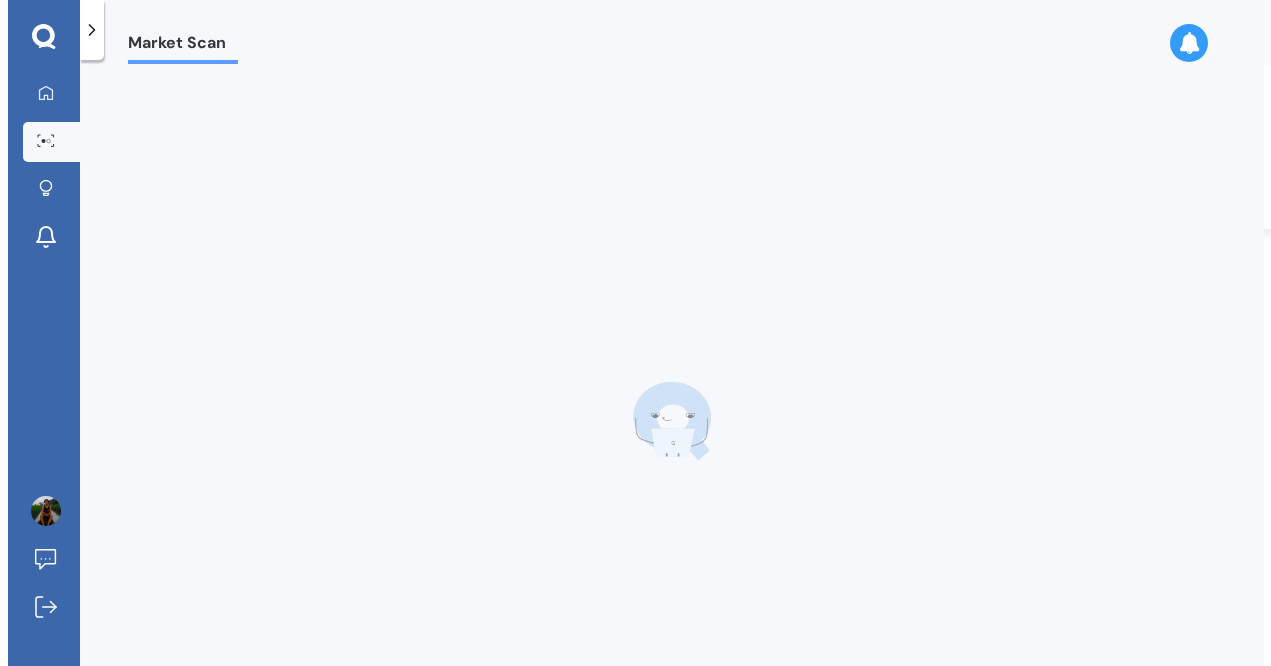 scroll, scrollTop: 0, scrollLeft: 0, axis: both 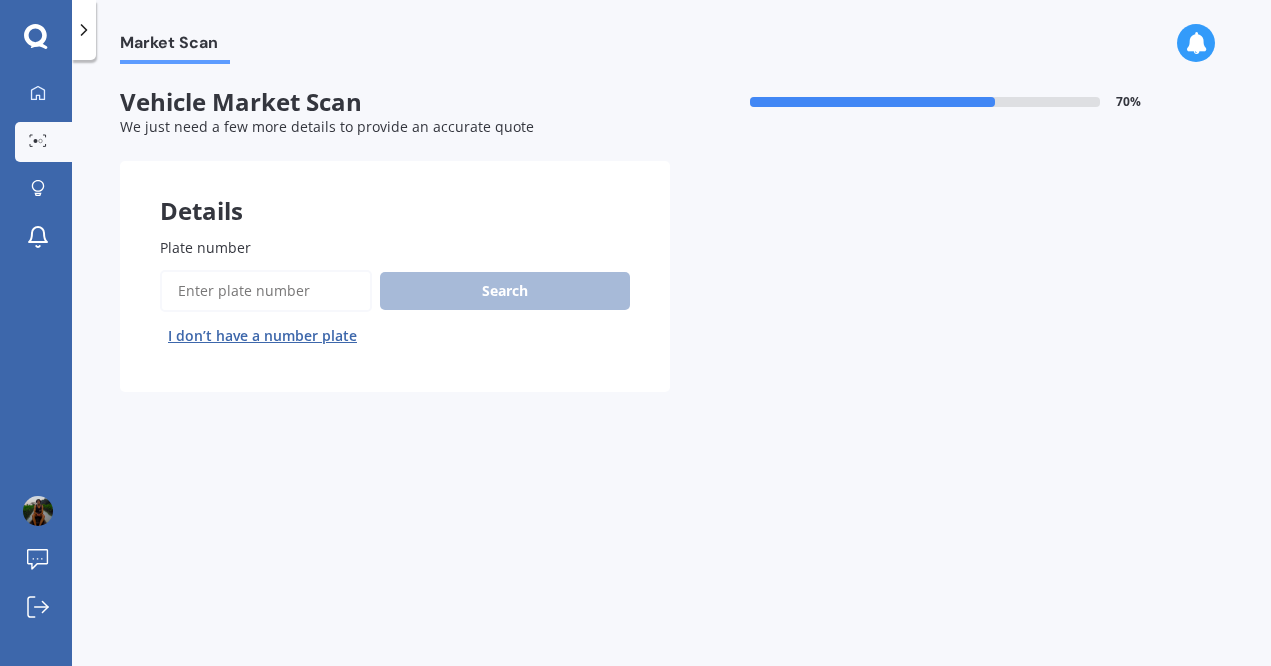 click on "Plate number" at bounding box center [266, 291] 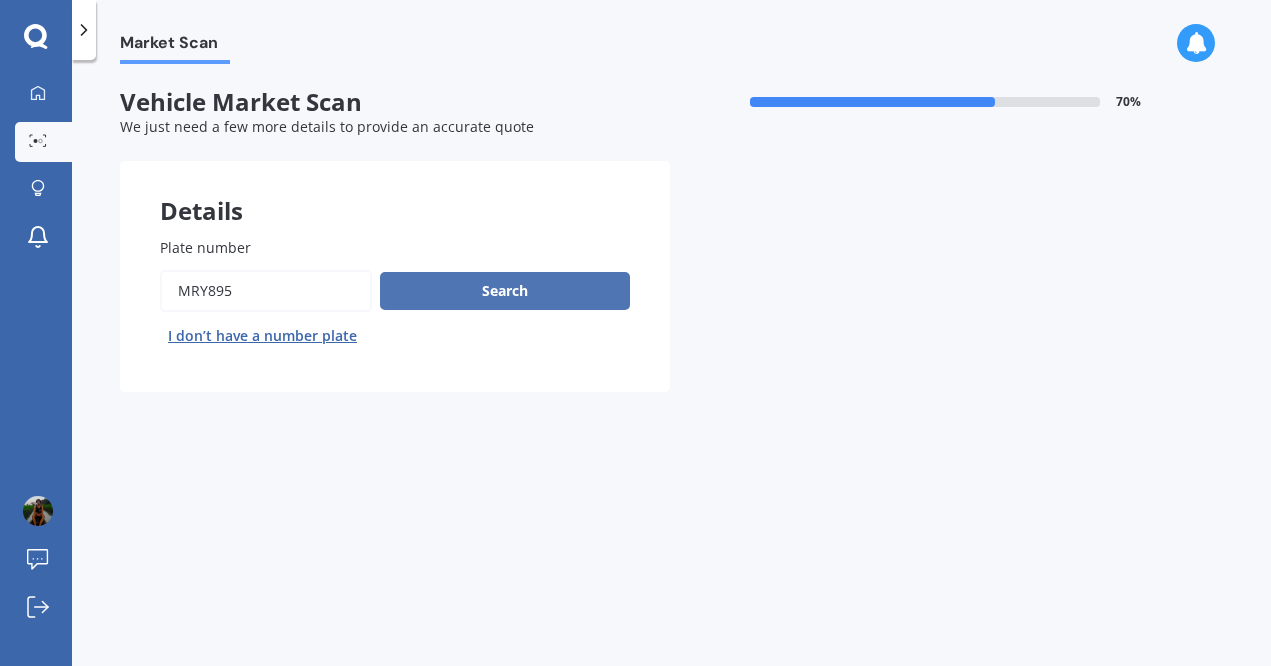 type on "MRY895" 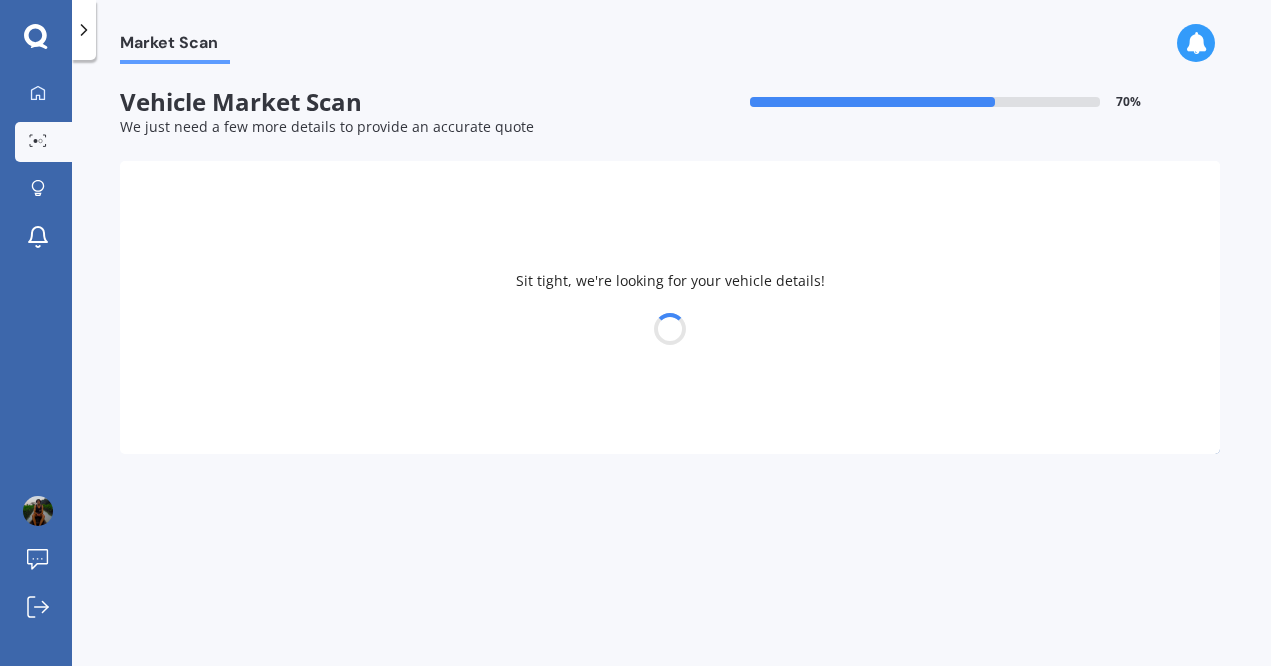 select on "SKODA" 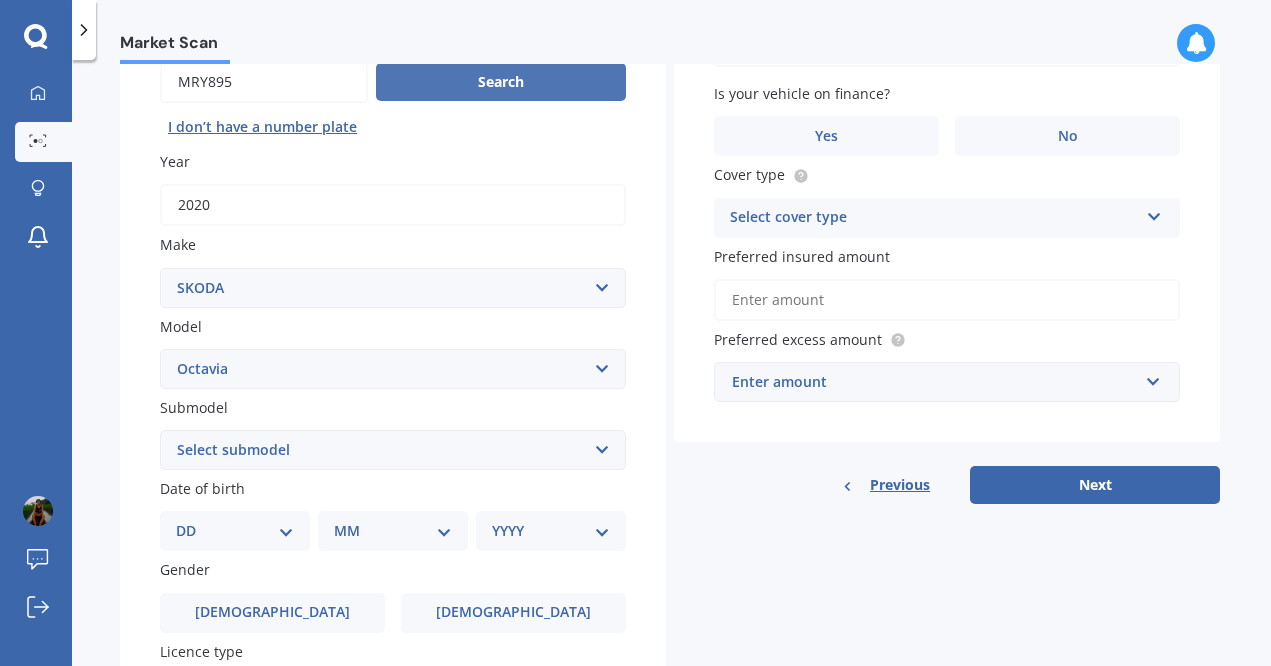 scroll, scrollTop: 224, scrollLeft: 0, axis: vertical 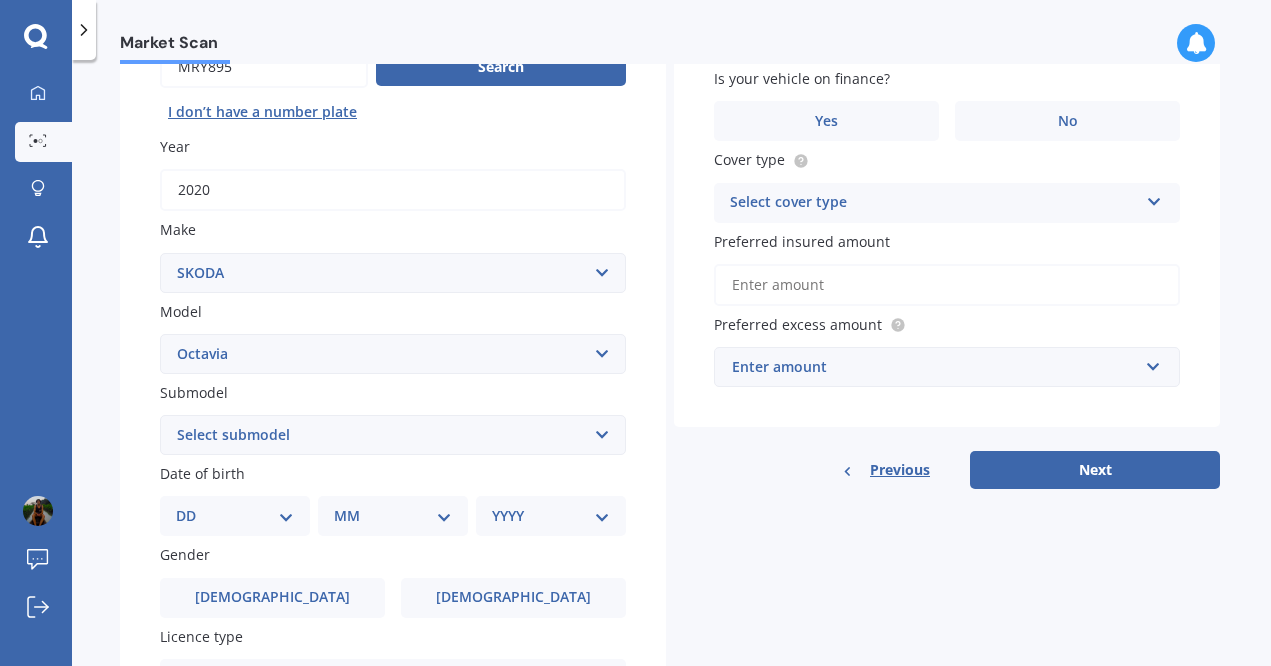 click on "Select submodel (All other) Combi  vRS 2.0 TDI Combi 1.6 TDI Combi 1.9 TDI Combi 2.0 FSI Combi 2.0 TDI Combi 4X4 2.0 Turbo Diesel Combi Scout 4X4 2.0 Turbo Diesel Combi vRS 2.0 Turbo Petrol Liftback 1.9 TDI Liftback 2.0 FSI Liftback 2.0 TDI Liftback 2.0 vRS  Turbo Petrol Liftback 2.0 vRS TDI RS TSI 169KW DSG WGN Saloon 1.8 TSI Turbo Petrol TSI 90 DSG" at bounding box center (393, 435) 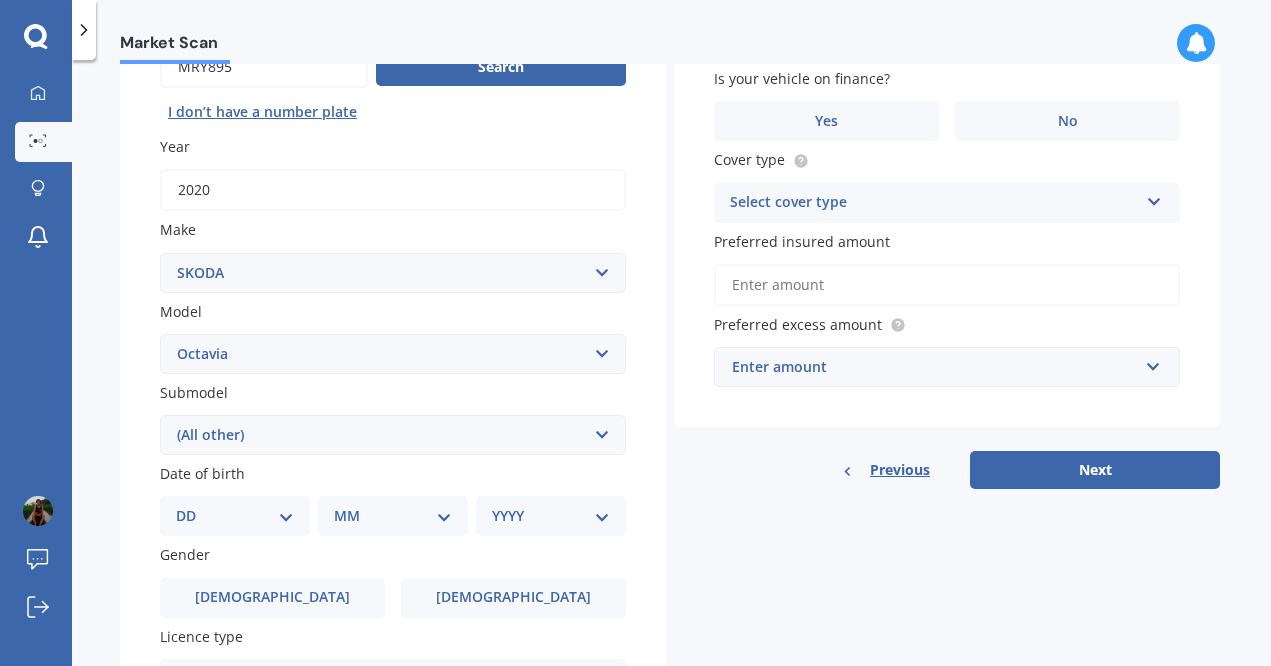 click on "DD 01 02 03 04 05 06 07 08 09 10 11 12 13 14 15 16 17 18 19 20 21 22 23 24 25 26 27 28 29 30 31" at bounding box center (235, 516) 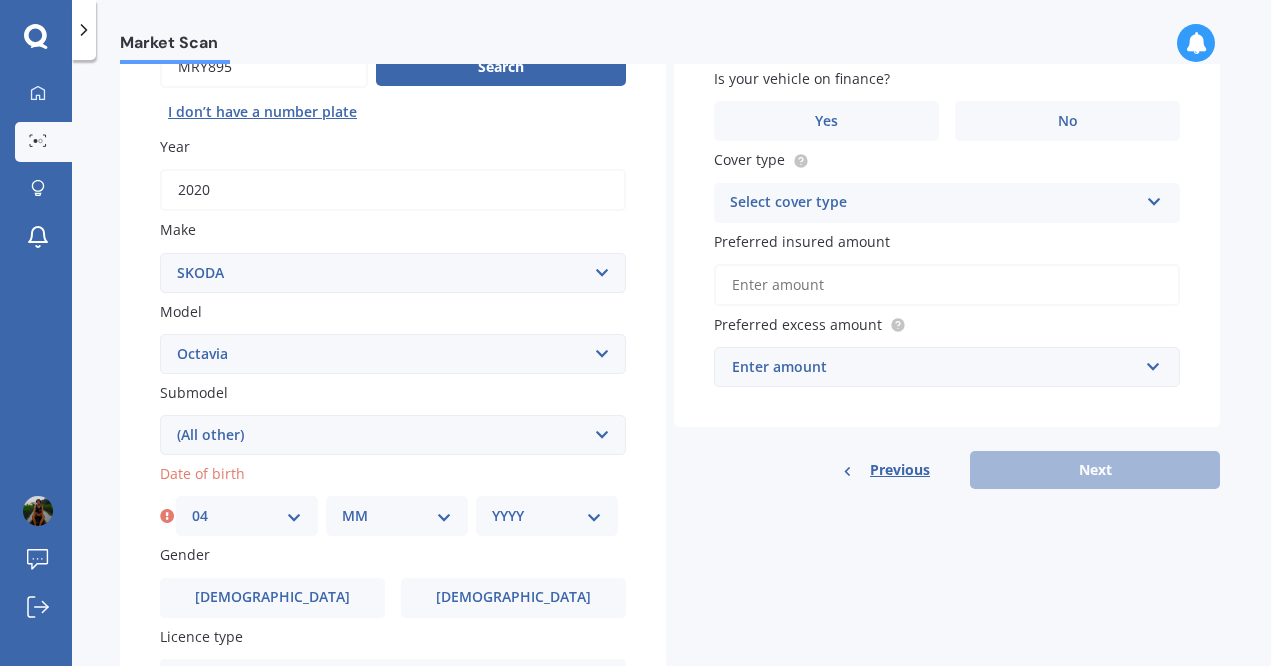 click on "MM 01 02 03 04 05 06 07 08 09 10 11 12" at bounding box center [397, 516] 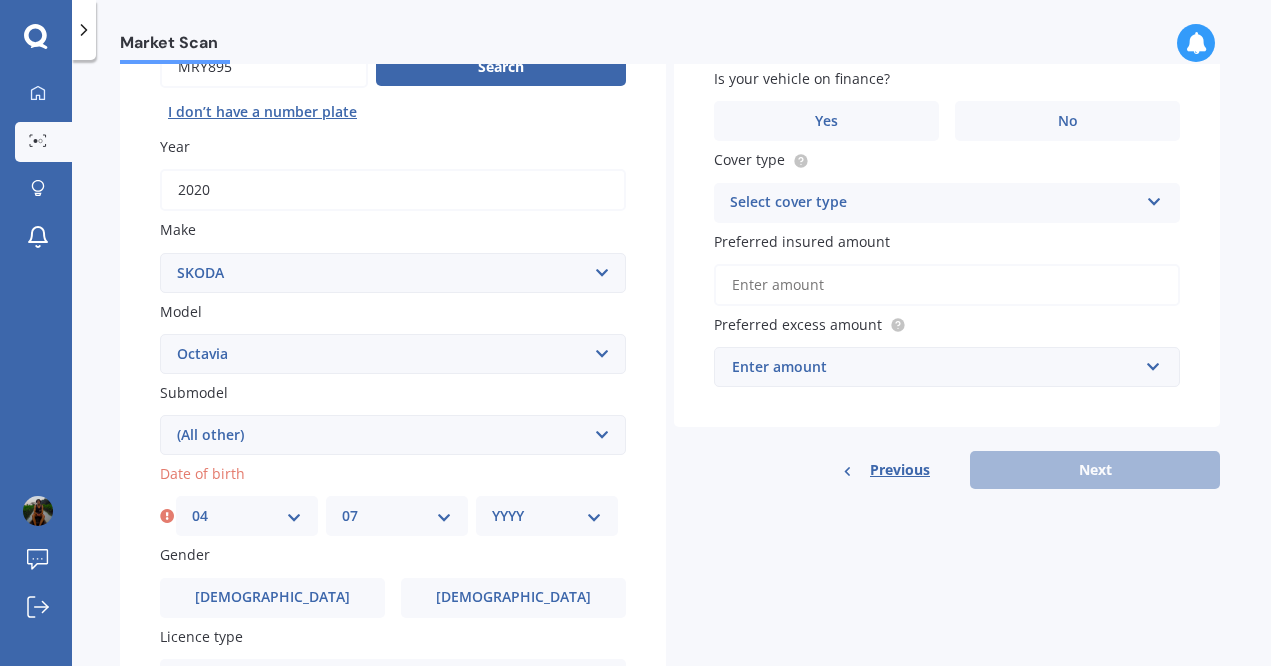 click on "YYYY 2025 2024 2023 2022 2021 2020 2019 2018 2017 2016 2015 2014 2013 2012 2011 2010 2009 2008 2007 2006 2005 2004 2003 2002 2001 2000 1999 1998 1997 1996 1995 1994 1993 1992 1991 1990 1989 1988 1987 1986 1985 1984 1983 1982 1981 1980 1979 1978 1977 1976 1975 1974 1973 1972 1971 1970 1969 1968 1967 1966 1965 1964 1963 1962 1961 1960 1959 1958 1957 1956 1955 1954 1953 1952 1951 1950 1949 1948 1947 1946 1945 1944 1943 1942 1941 1940 1939 1938 1937 1936 1935 1934 1933 1932 1931 1930 1929 1928 1927 1926" at bounding box center [547, 516] 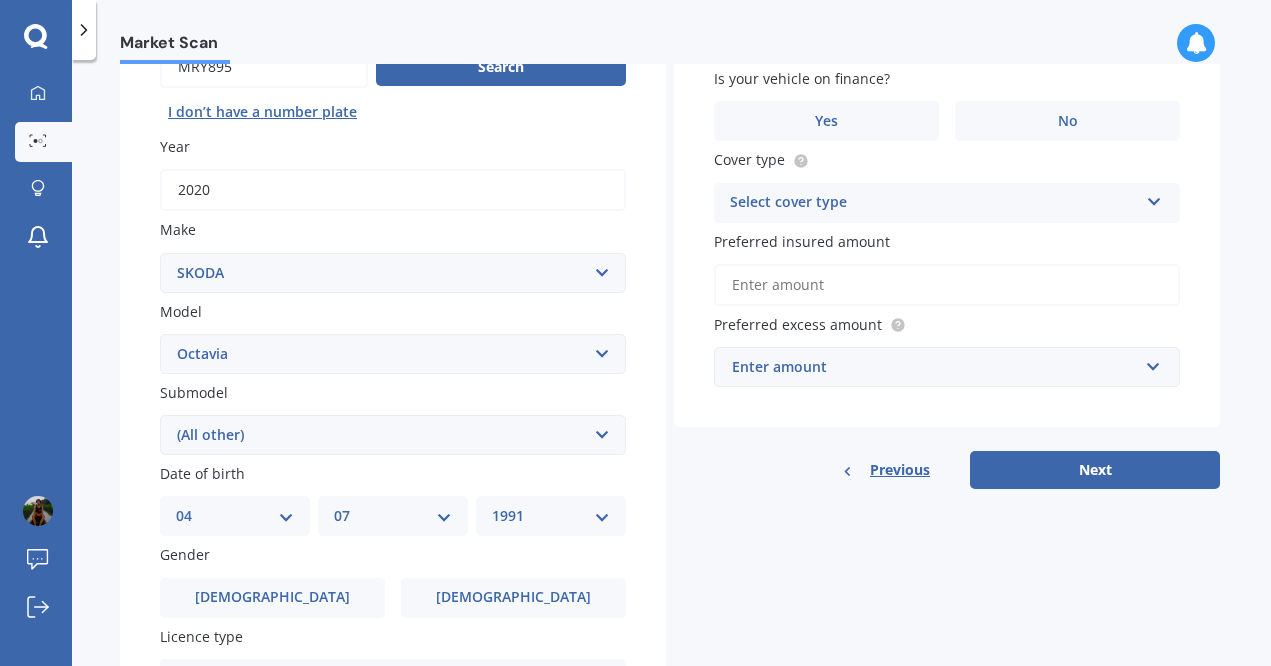 select on "1992" 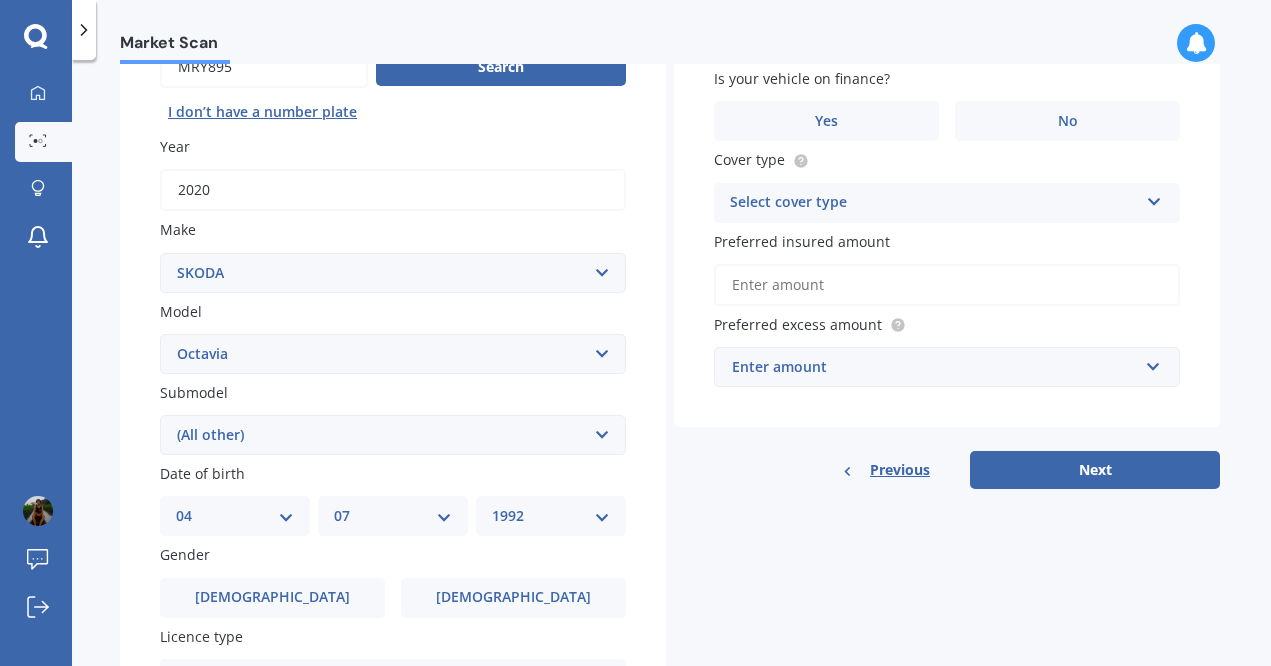 click on "Details Plate number Search I don’t have a number plate Year [DATE] Make Select make AC ALFA ROMEO ASTON [PERSON_NAME] AUDI AUSTIN BEDFORD Bentley BMW BYD CADILLAC CAN-AM CHERY CHEVROLET CHRYSLER Citroen CRUISEAIR CUPRA DAEWOO DAIHATSU DAIMLER DAMON DIAHATSU DODGE EXOCET FACTORY FIVE FERRARI FIAT Fiord FLEETWOOD FORD FOTON FRASER GEELY GENESIS GEORGIE BOY GMC GREAT WALL GWM [PERSON_NAME] HINO [PERSON_NAME] HOLIDAY RAMBLER HONDA HUMMER HYUNDAI INFINITI ISUZU IVECO JAC JAECOO JAGUAR JEEP KGM KIA LADA LAMBORGHINI LANCIA LANDROVER LDV LEXUS LINCOLN LOTUS LUNAR M.G M.G. MAHINDRA MASERATI MAZDA MCLAREN MERCEDES AMG Mercedes Benz MERCEDES-AMG MERCURY MINI MITSUBISHI [PERSON_NAME] NEWMAR Nissan OMODA OPEL OXFORD PEUGEOT Plymouth Polestar PONTIAC PORSCHE PROTON RAM Range Rover Rayne RENAULT ROLLS ROYCE ROVER SAAB SATURN SEAT SHELBY SKODA SMART SSANGYONG SUBARU SUZUKI TATA TESLA TIFFIN Toyota TRIUMPH TVR Vauxhall VOLKSWAGEN VOLVO WESTFIELD WINNEBAGO ZX Model Select model Enyaq Fabia Favorit [PERSON_NAME] Kamiq Karoq Kodiaq Octavia Rapid" at bounding box center [670, 419] 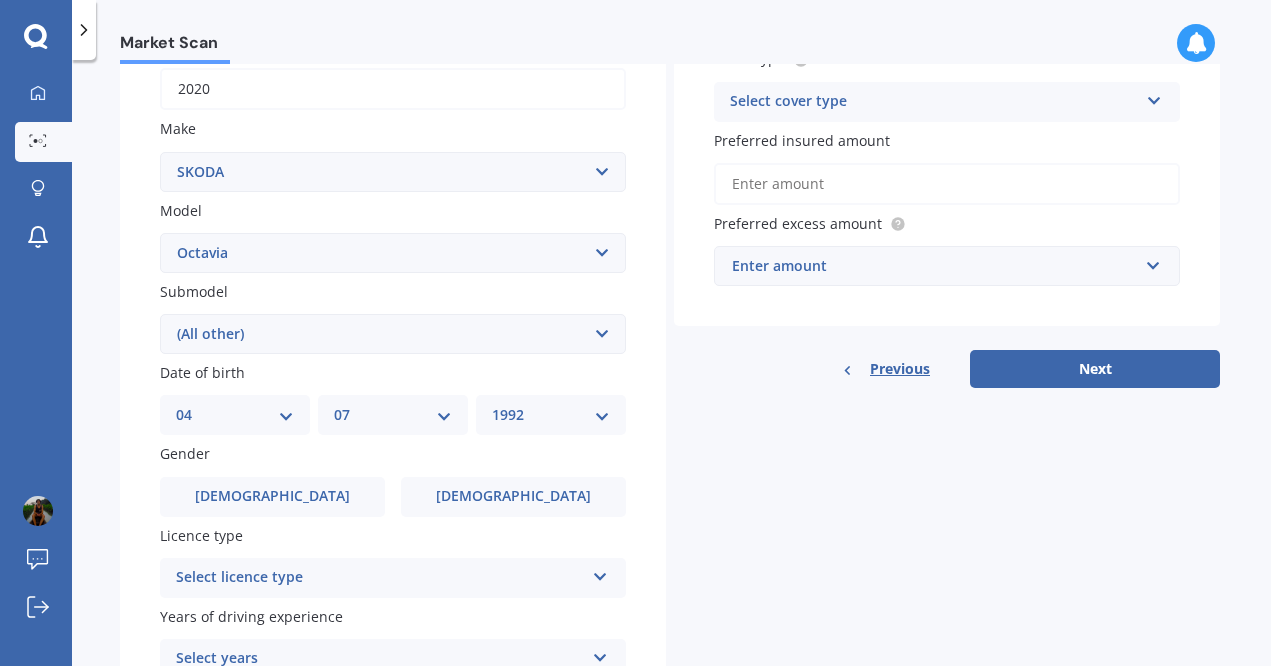 scroll, scrollTop: 335, scrollLeft: 0, axis: vertical 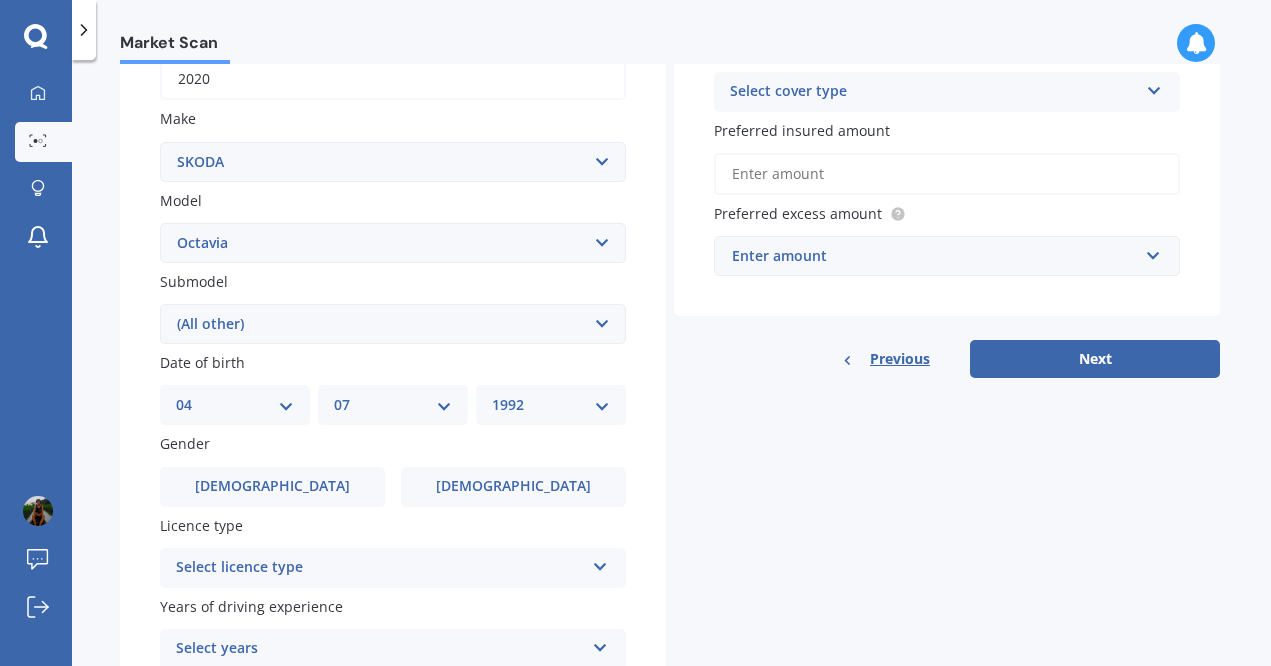 click on "Gender" at bounding box center [389, 443] 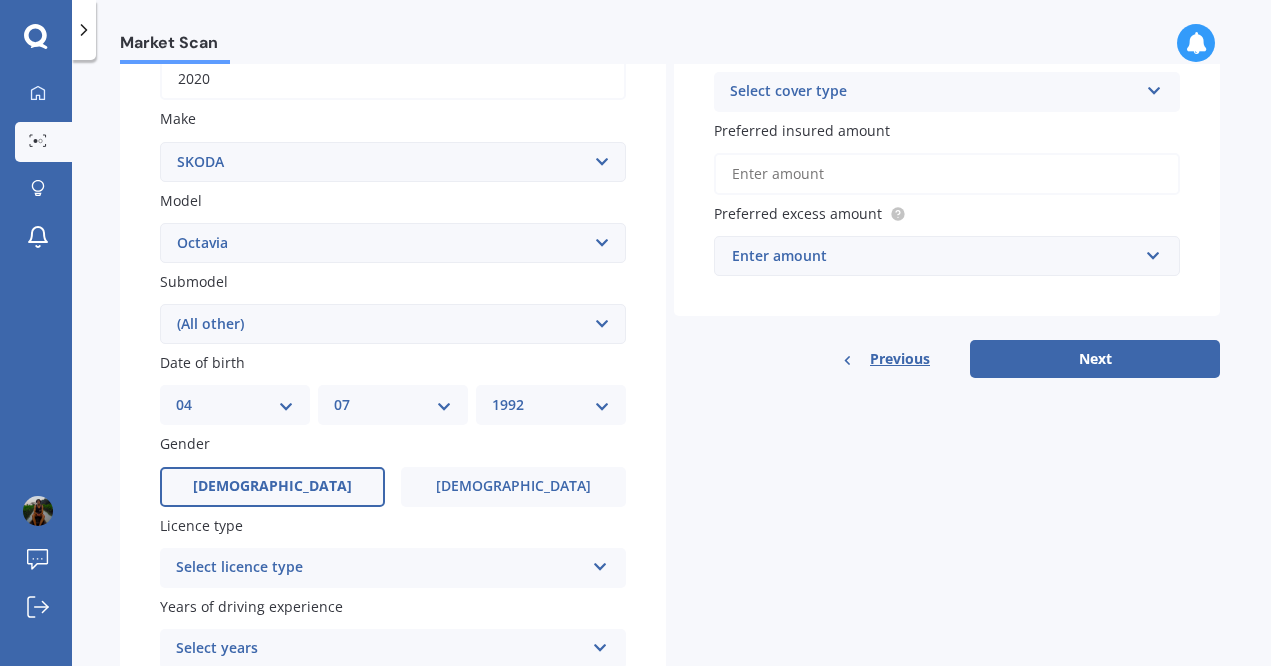 click on "[DEMOGRAPHIC_DATA]" at bounding box center (272, 487) 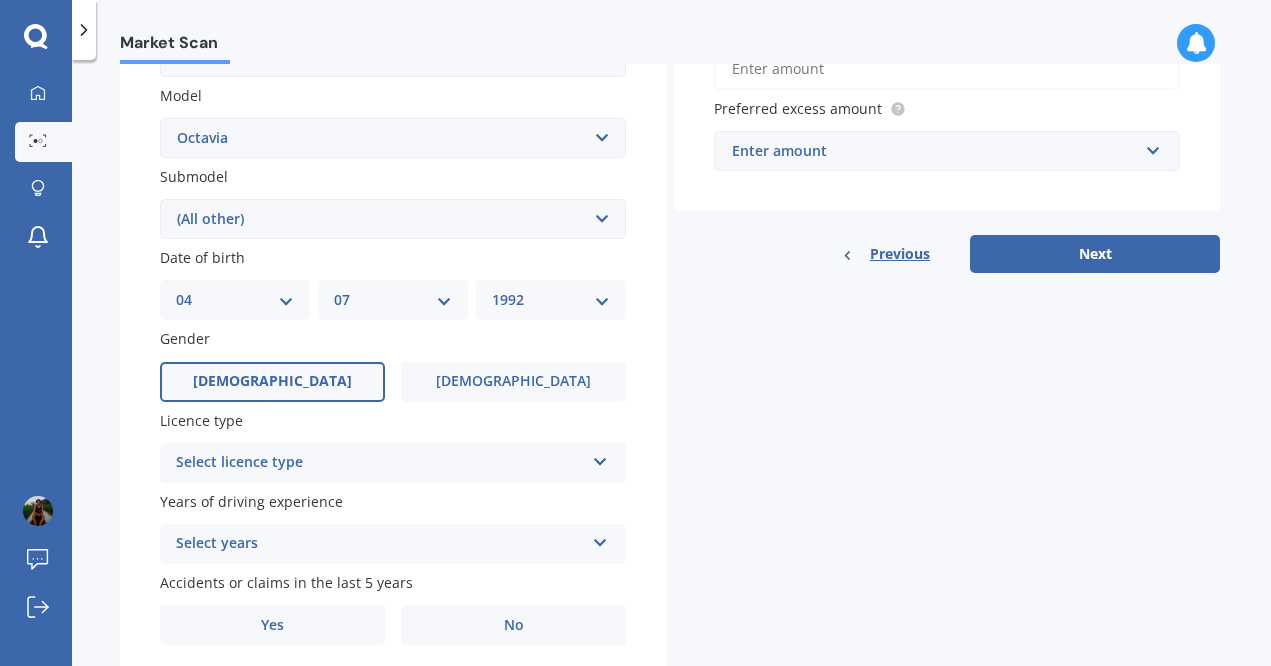 scroll, scrollTop: 516, scrollLeft: 0, axis: vertical 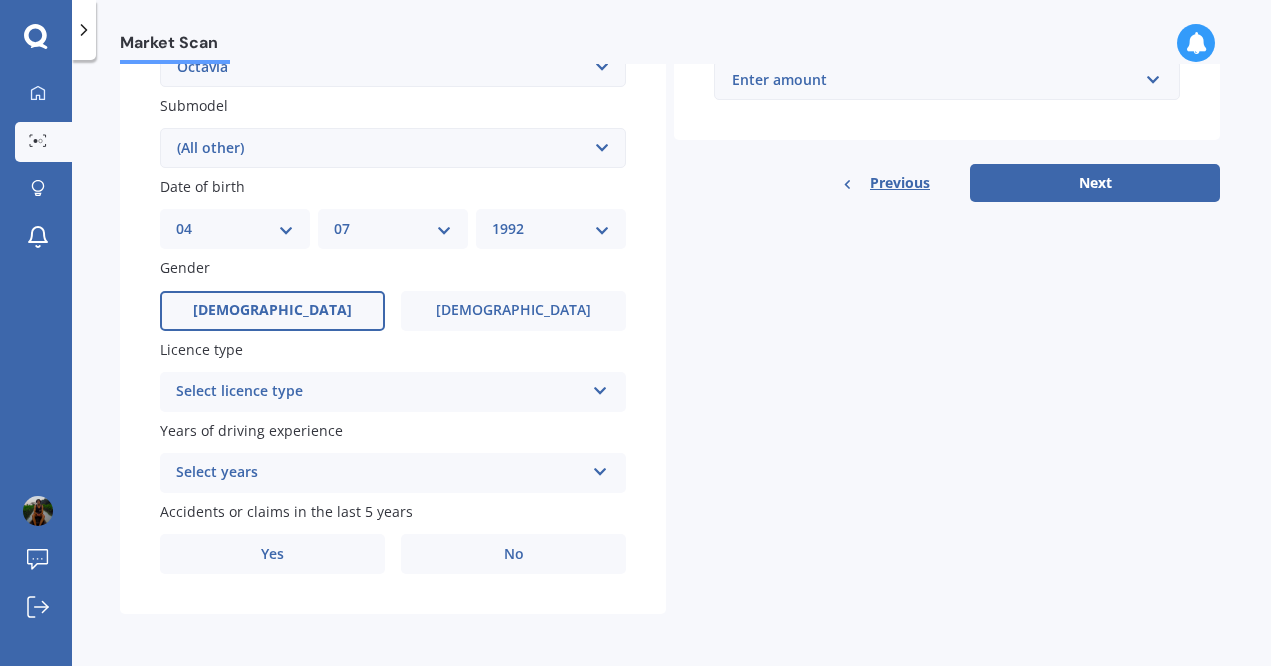 click on "Select licence type" at bounding box center [380, 392] 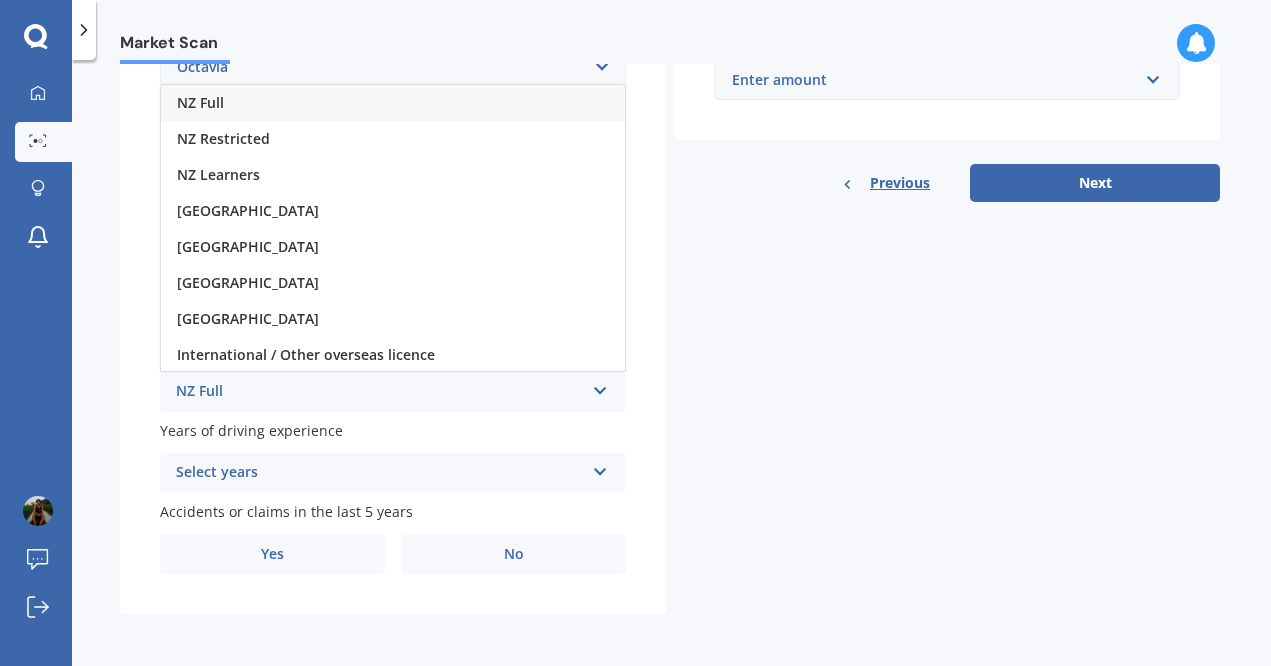 click on "NZ Full" at bounding box center (393, 103) 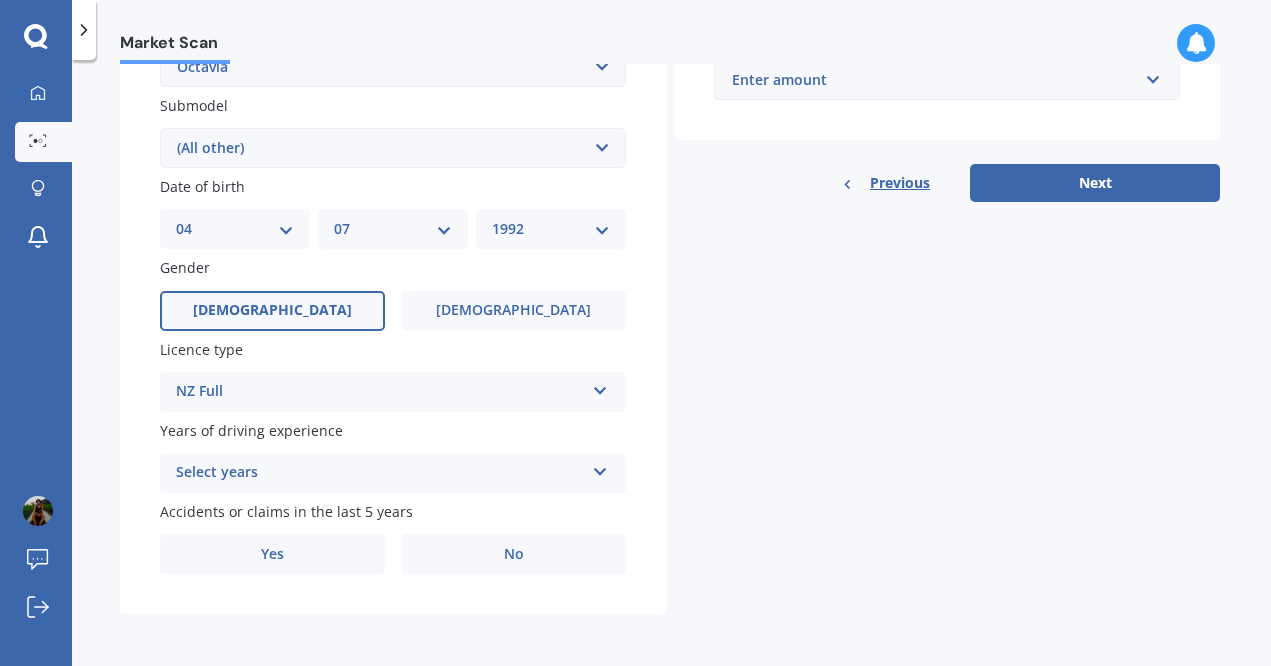 click on "Select years 5 or more years 4 years 3 years 2 years 1 year" at bounding box center (393, 473) 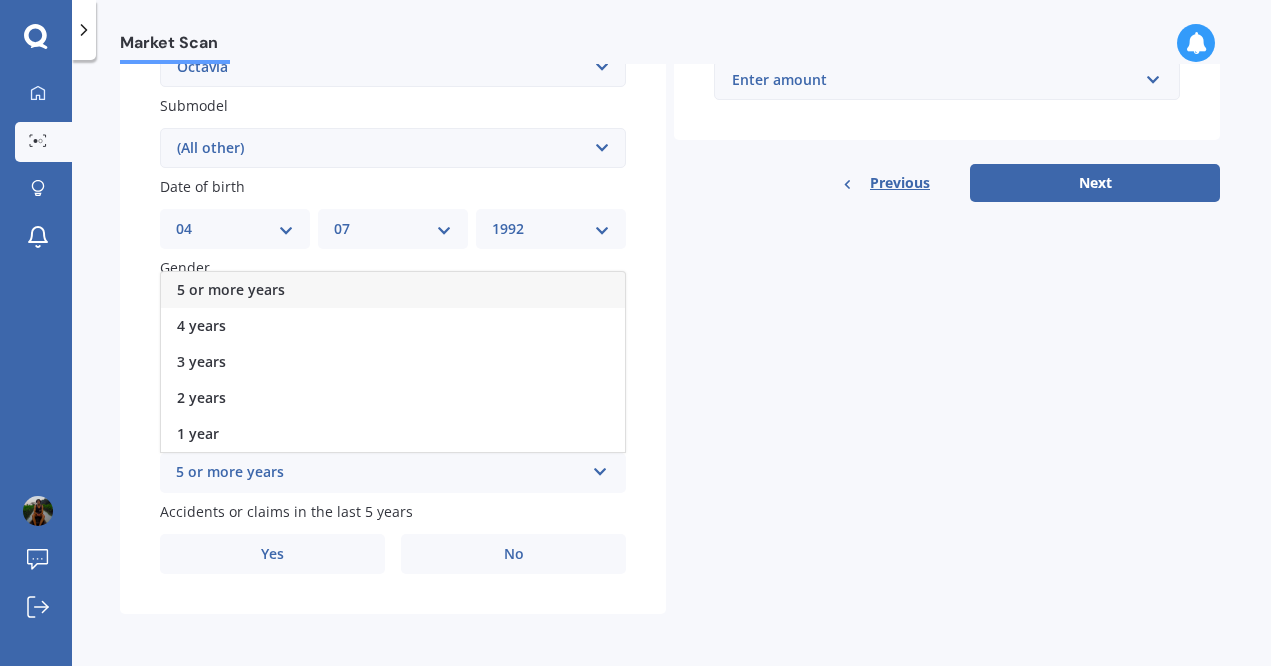 click on "5 or more years" at bounding box center (231, 289) 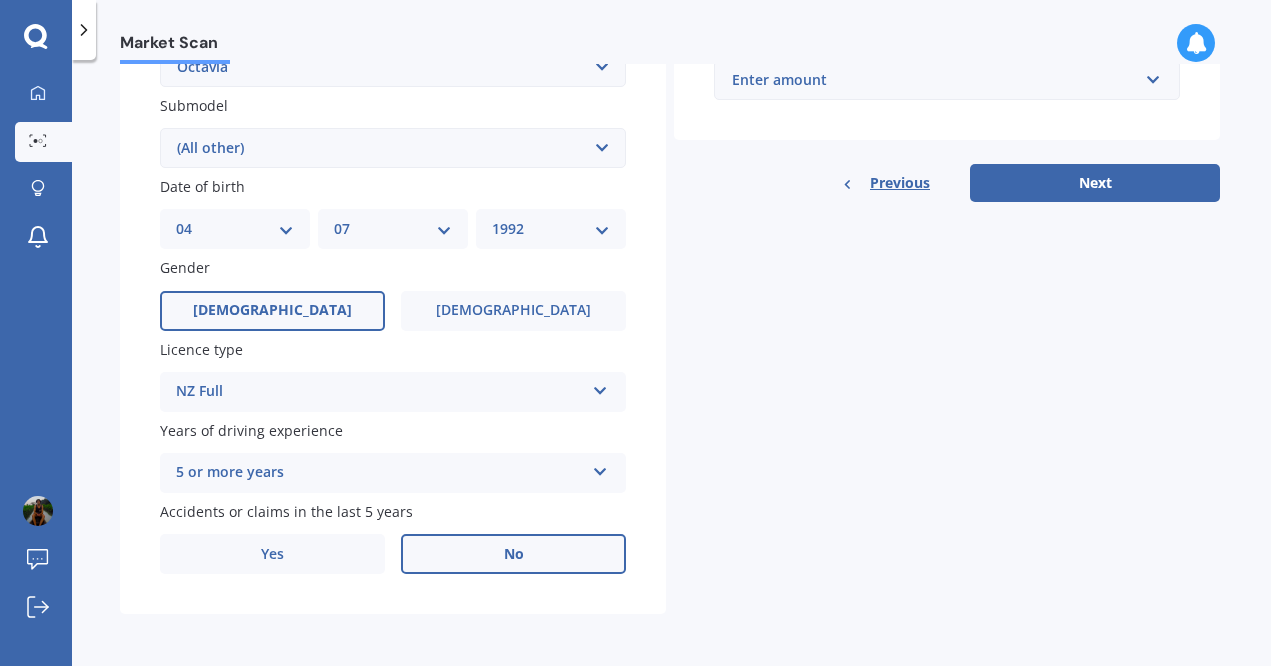 click on "No" at bounding box center (513, 554) 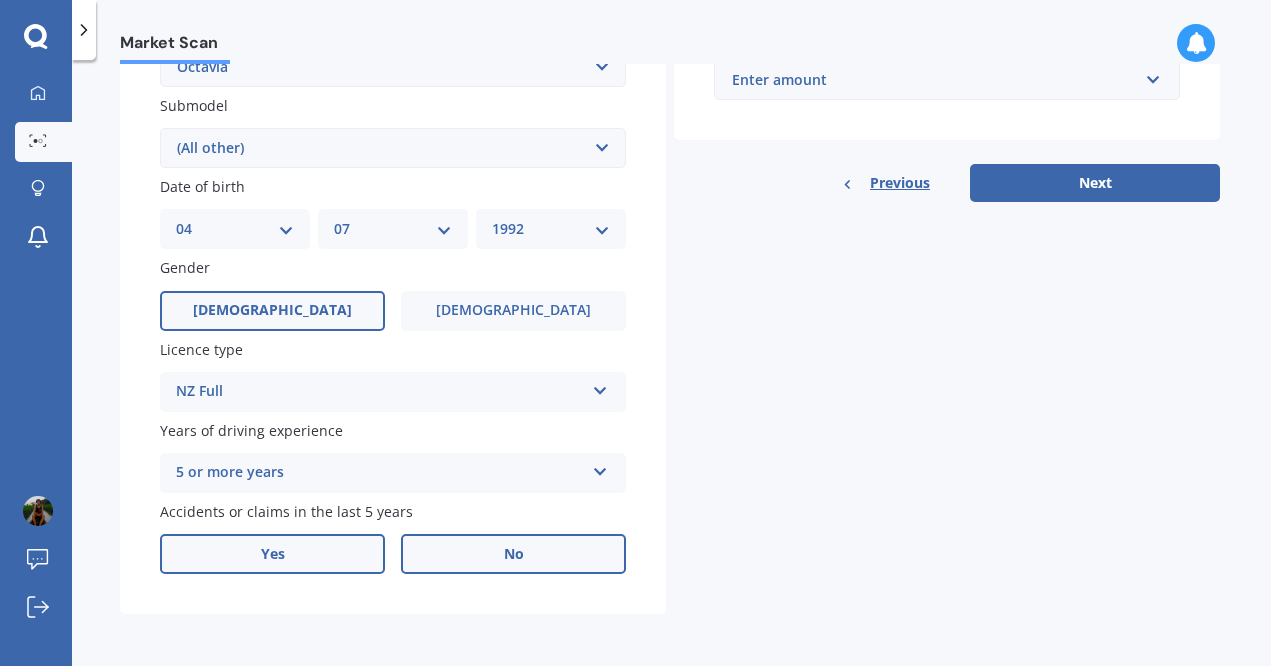 click on "Yes" at bounding box center [272, 554] 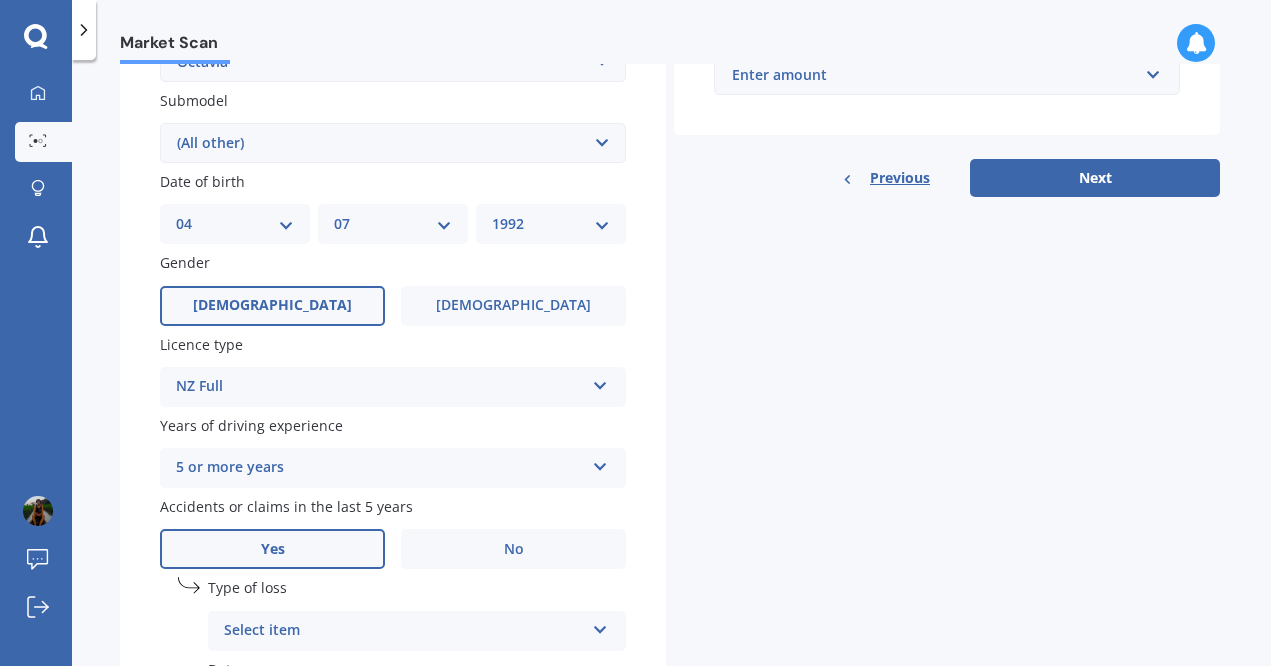 scroll, scrollTop: 689, scrollLeft: 0, axis: vertical 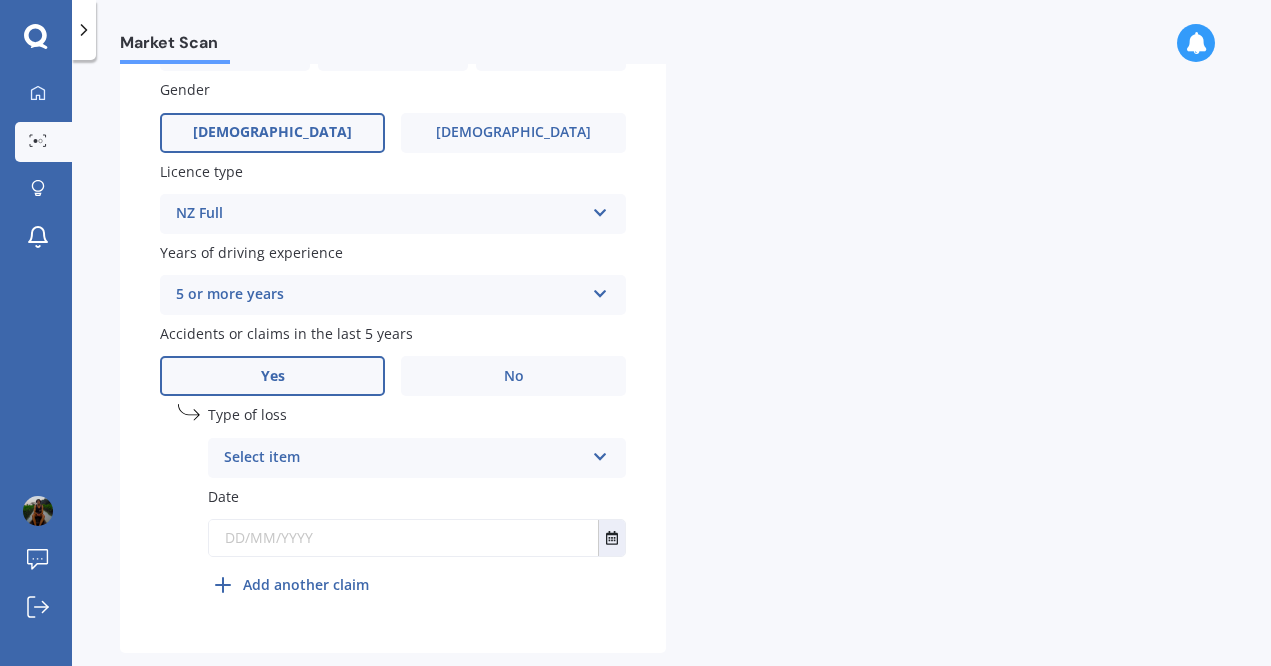 click on "Select item" at bounding box center (404, 458) 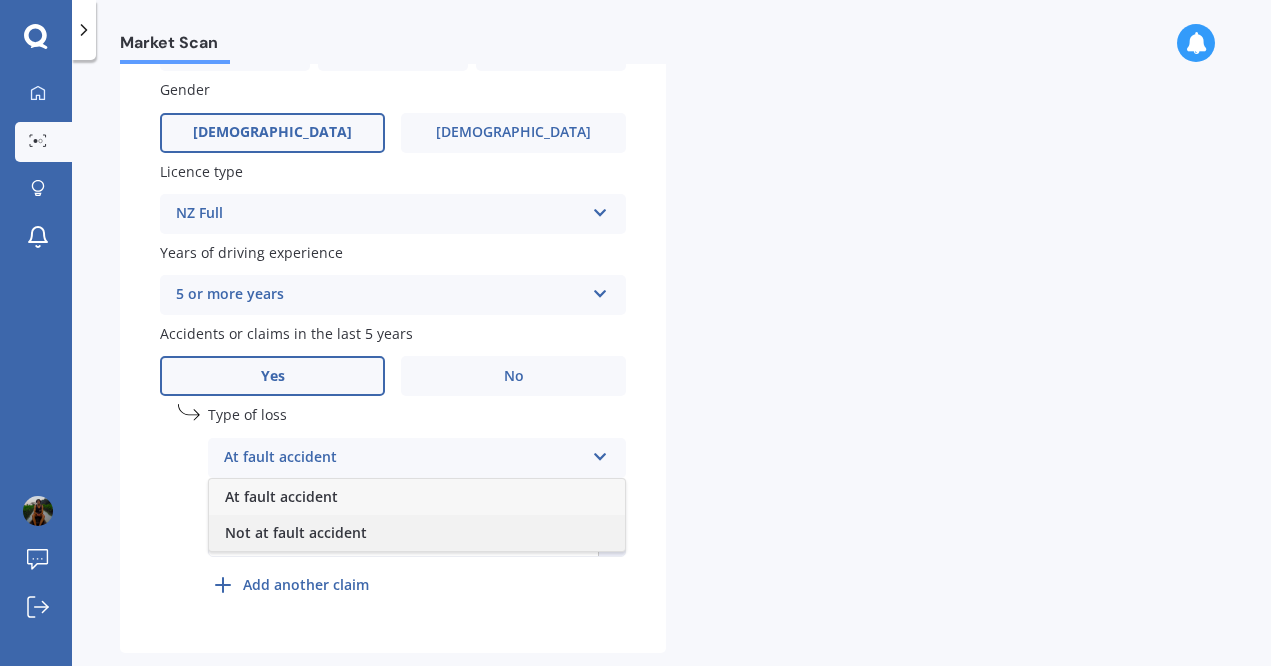 click on "Not at fault accident" at bounding box center [417, 533] 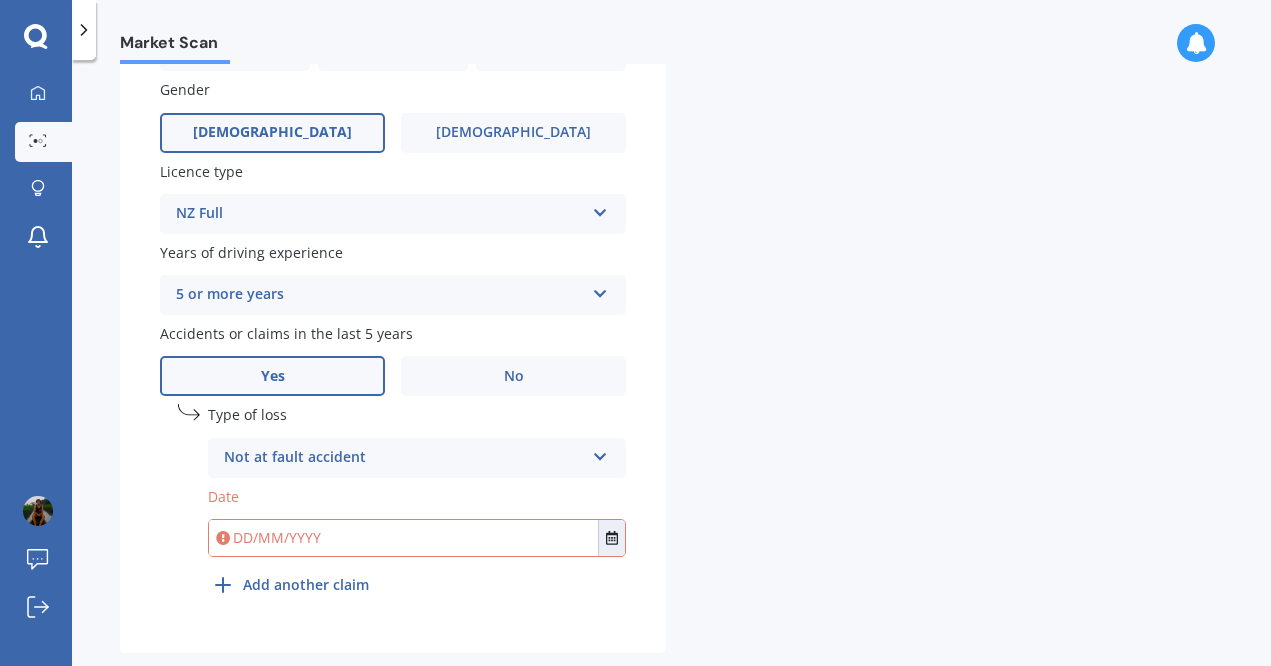 click on "Not at fault accident" at bounding box center [404, 458] 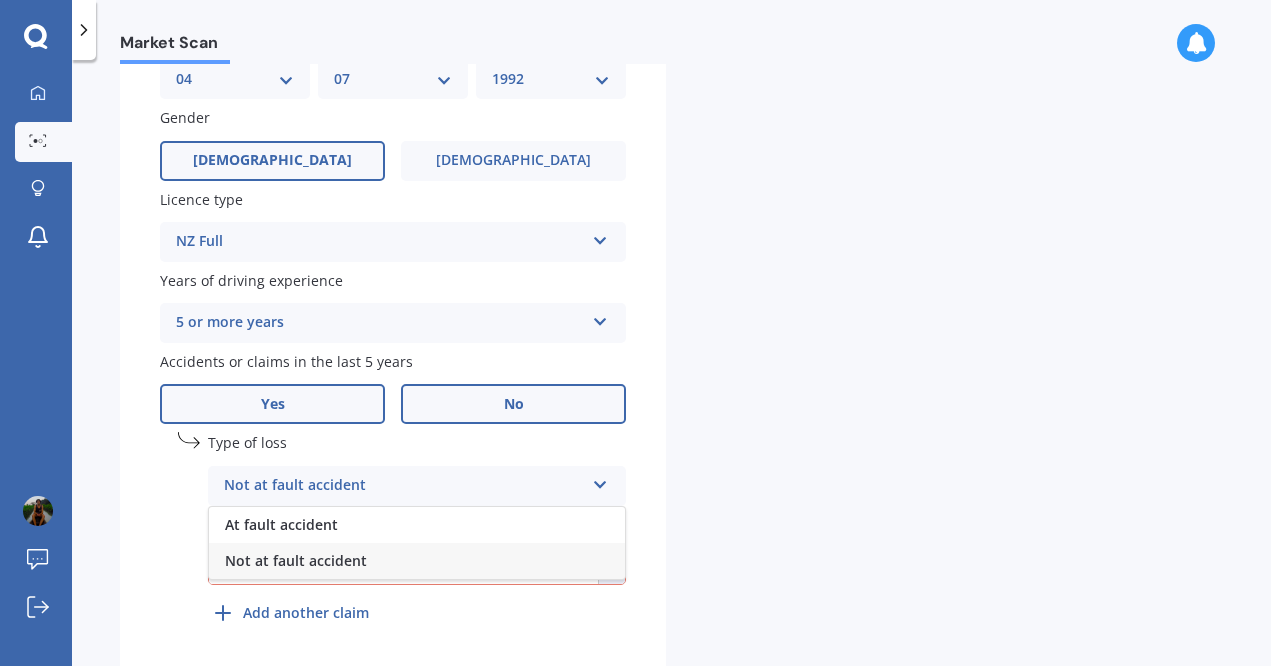 click on "No" at bounding box center (513, 404) 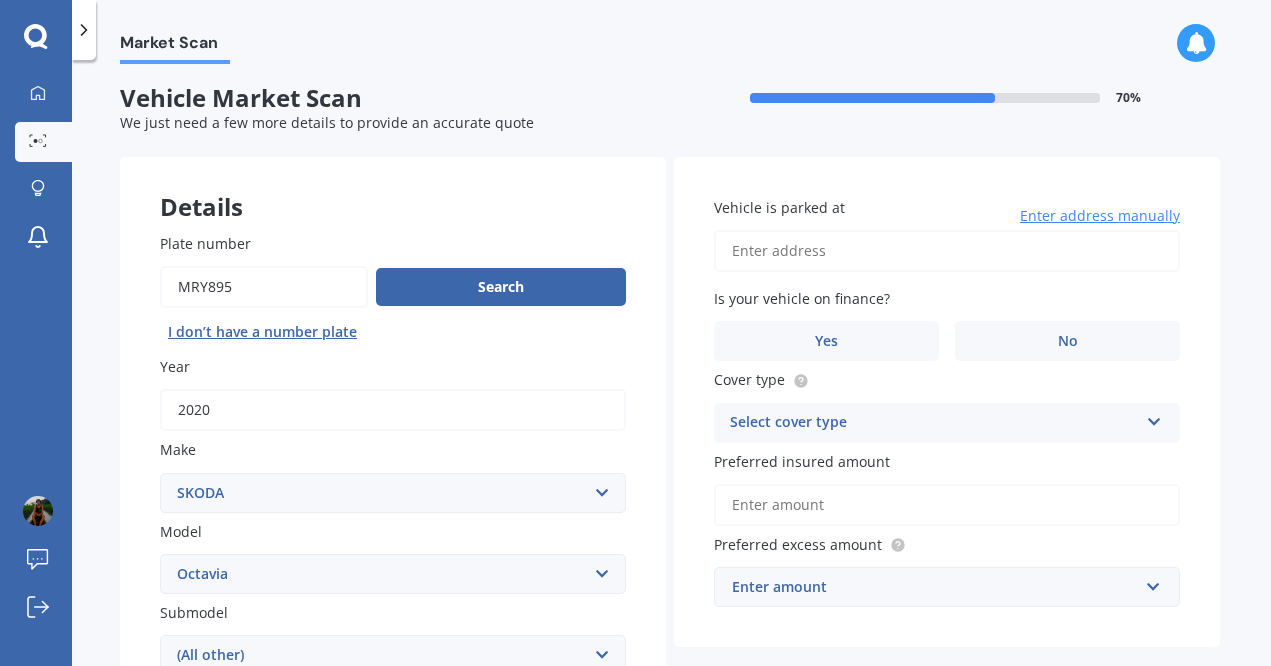 scroll, scrollTop: 0, scrollLeft: 0, axis: both 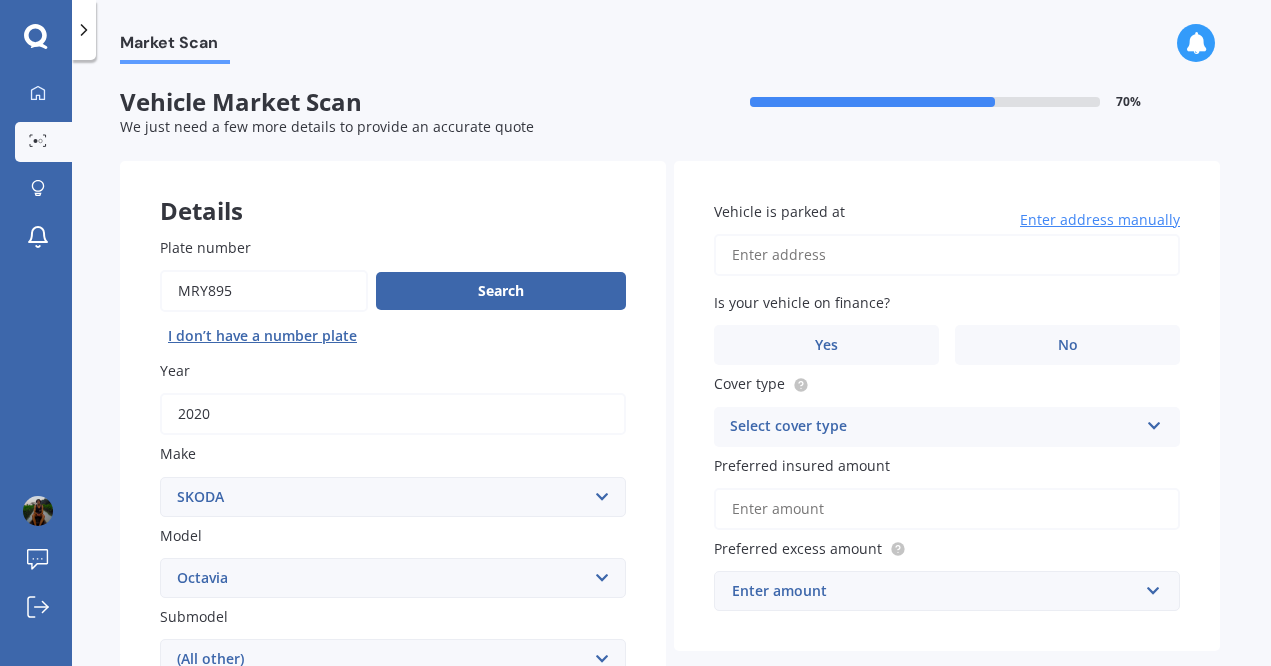 click on "Vehicle is parked at" at bounding box center (947, 255) 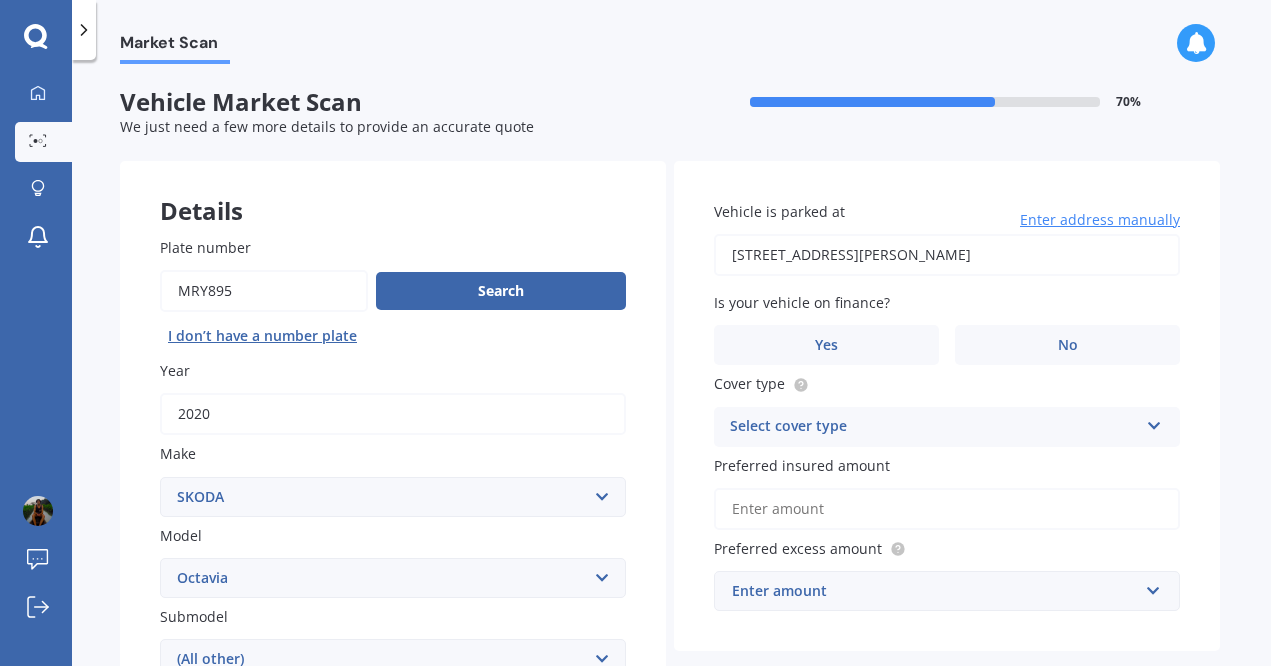type on "[STREET_ADDRESS][PERSON_NAME]" 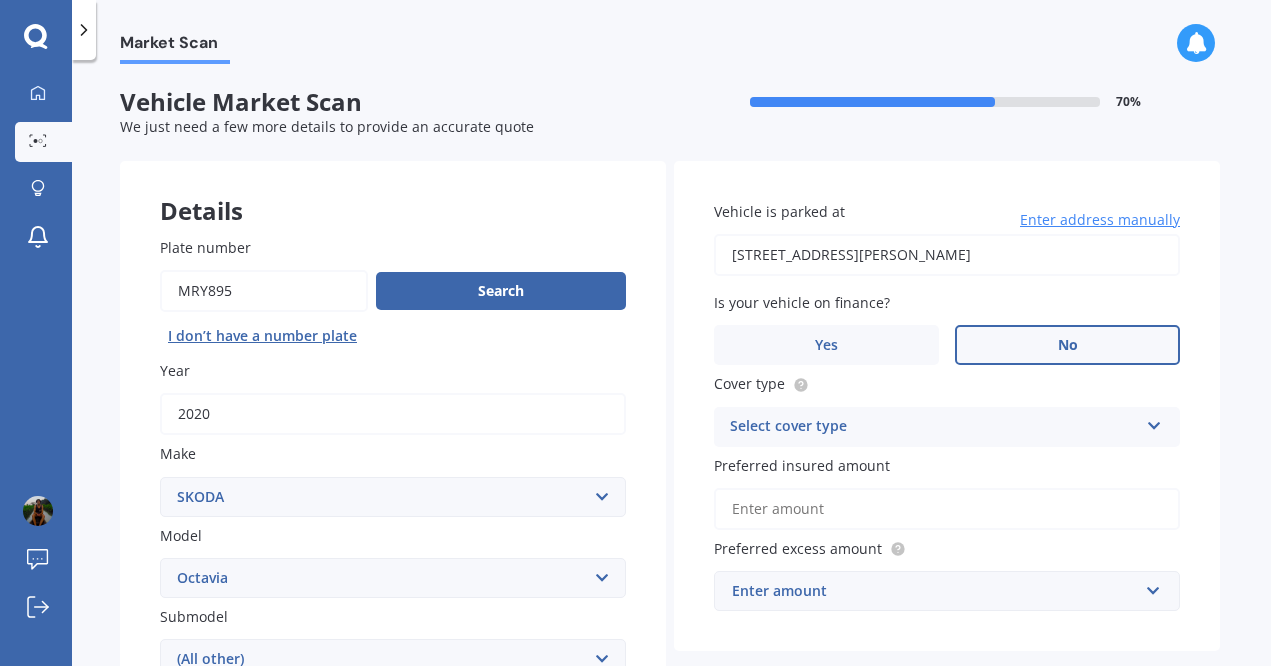 click on "No" at bounding box center (1067, 345) 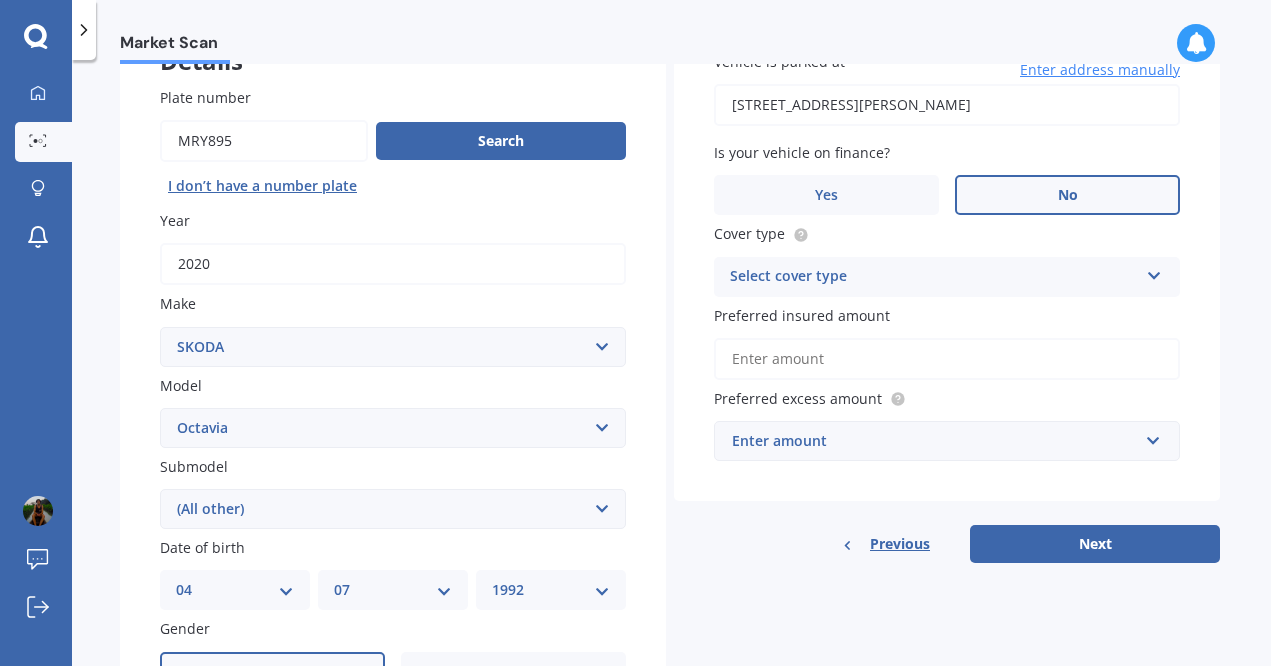 scroll, scrollTop: 151, scrollLeft: 0, axis: vertical 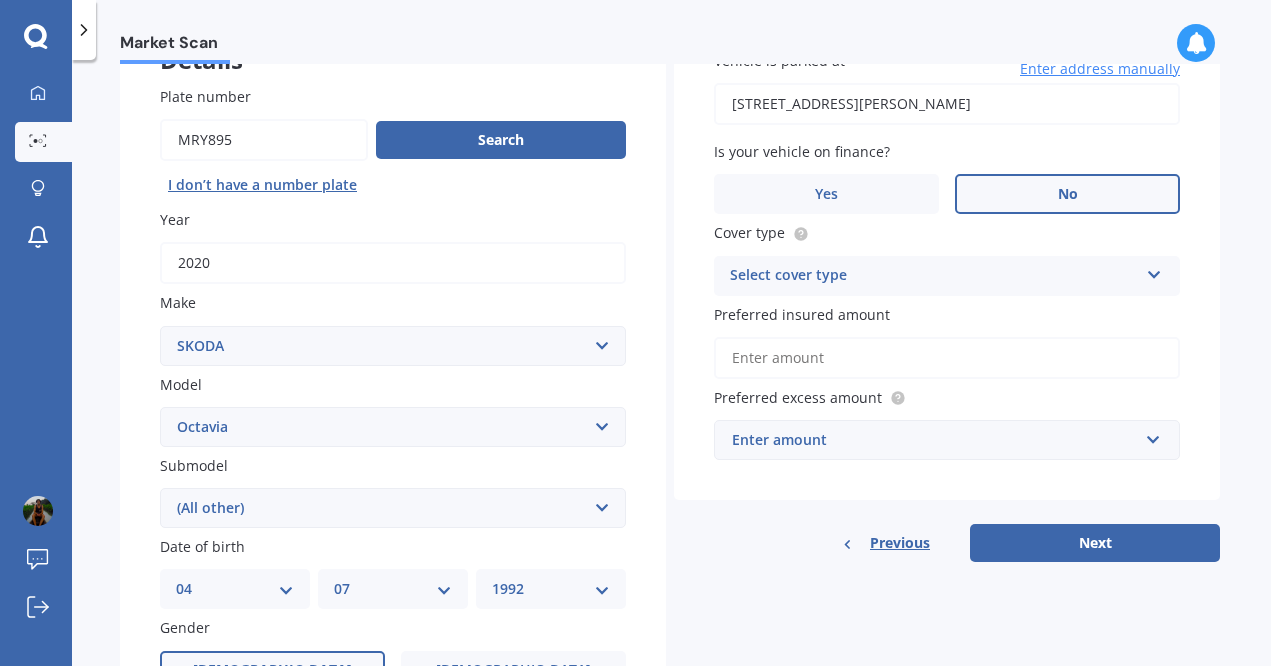 click on "Select cover type" at bounding box center (934, 276) 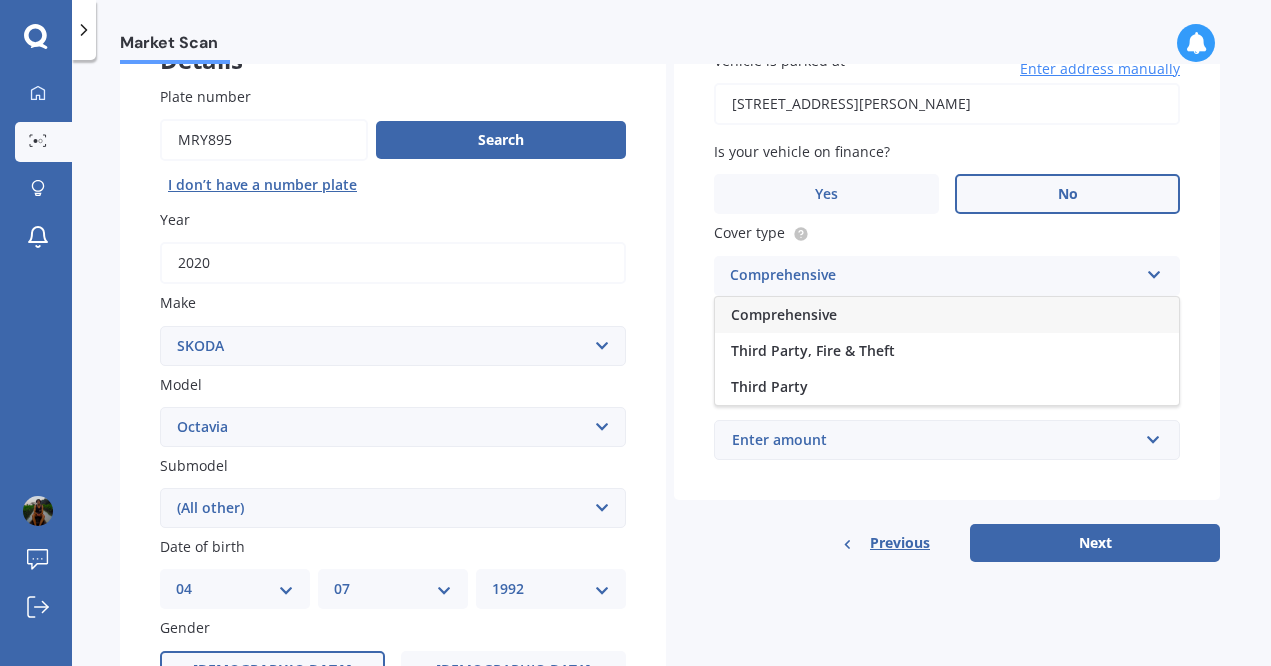 click on "Comprehensive" at bounding box center (947, 315) 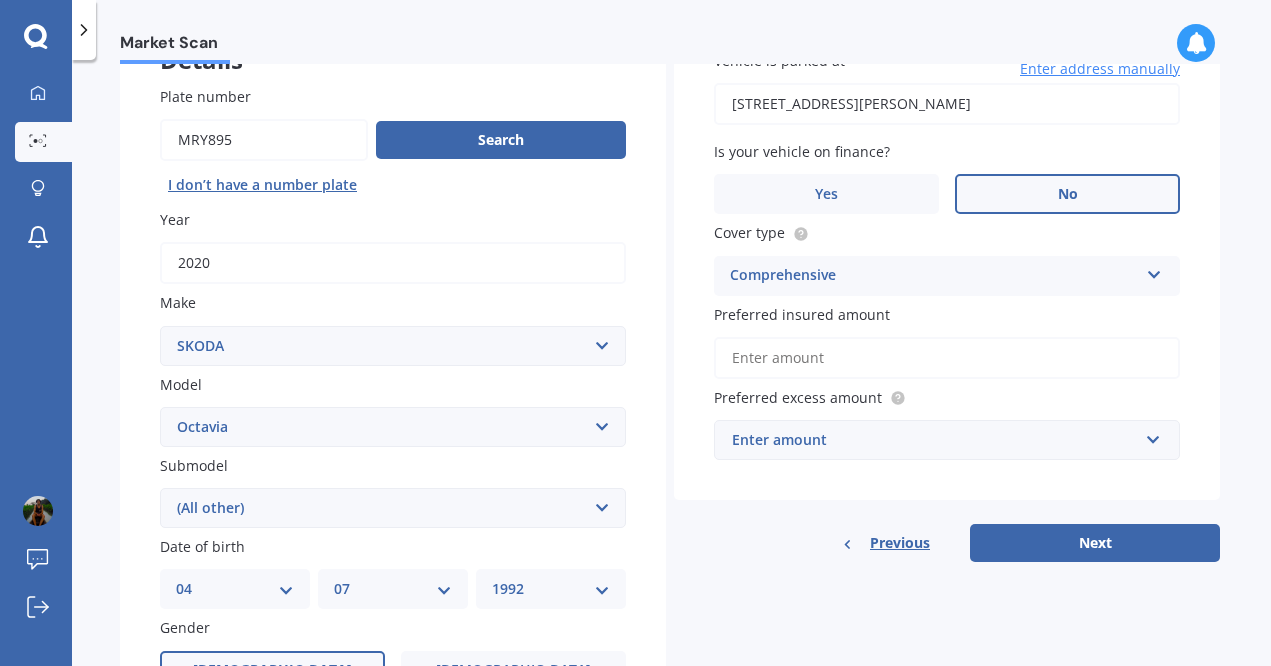 click on "Preferred insured amount" at bounding box center [947, 358] 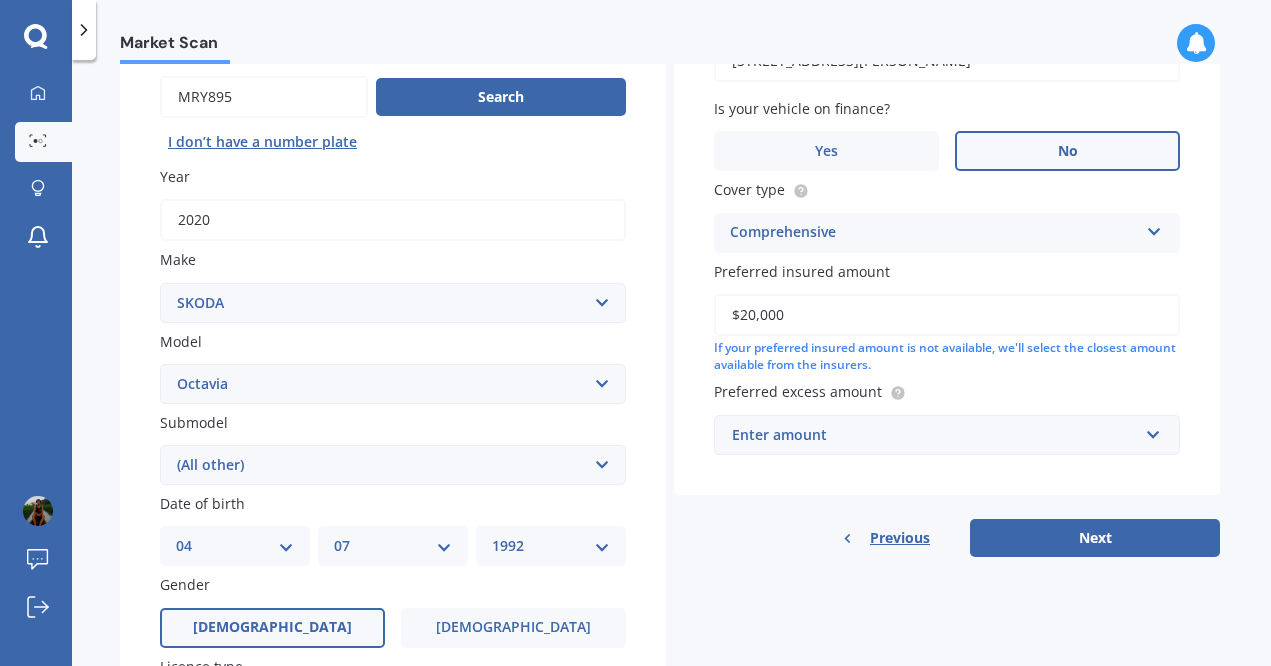 scroll, scrollTop: 222, scrollLeft: 0, axis: vertical 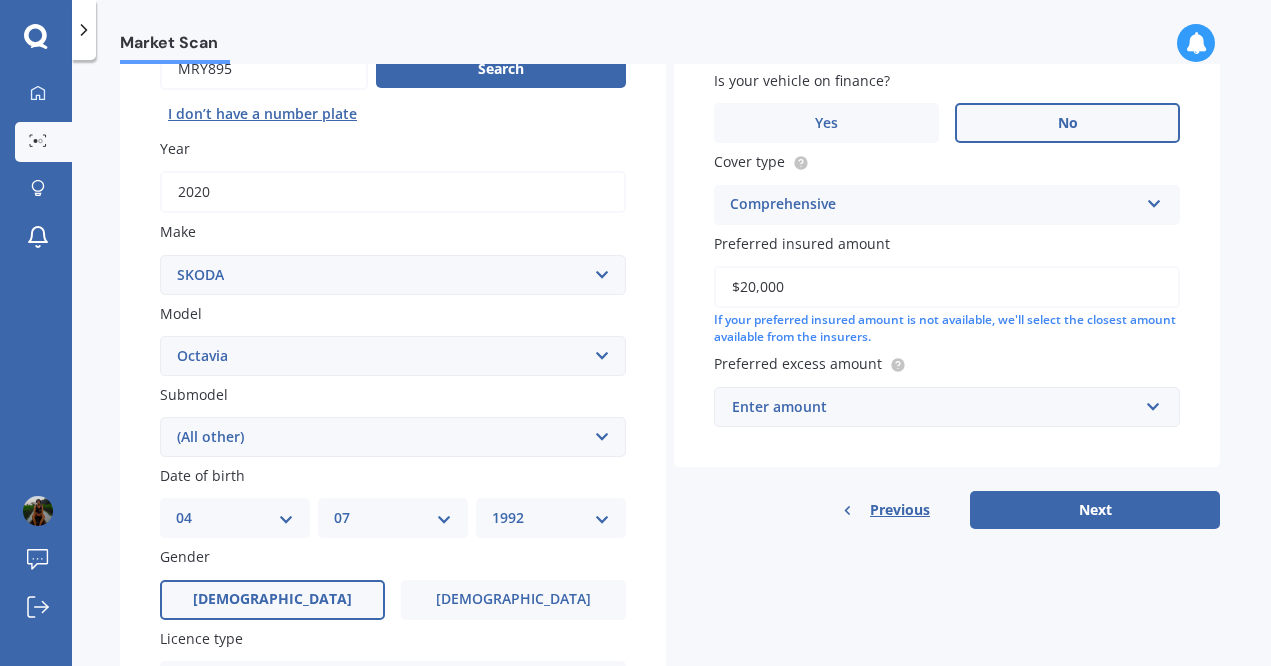 type on "$20,000" 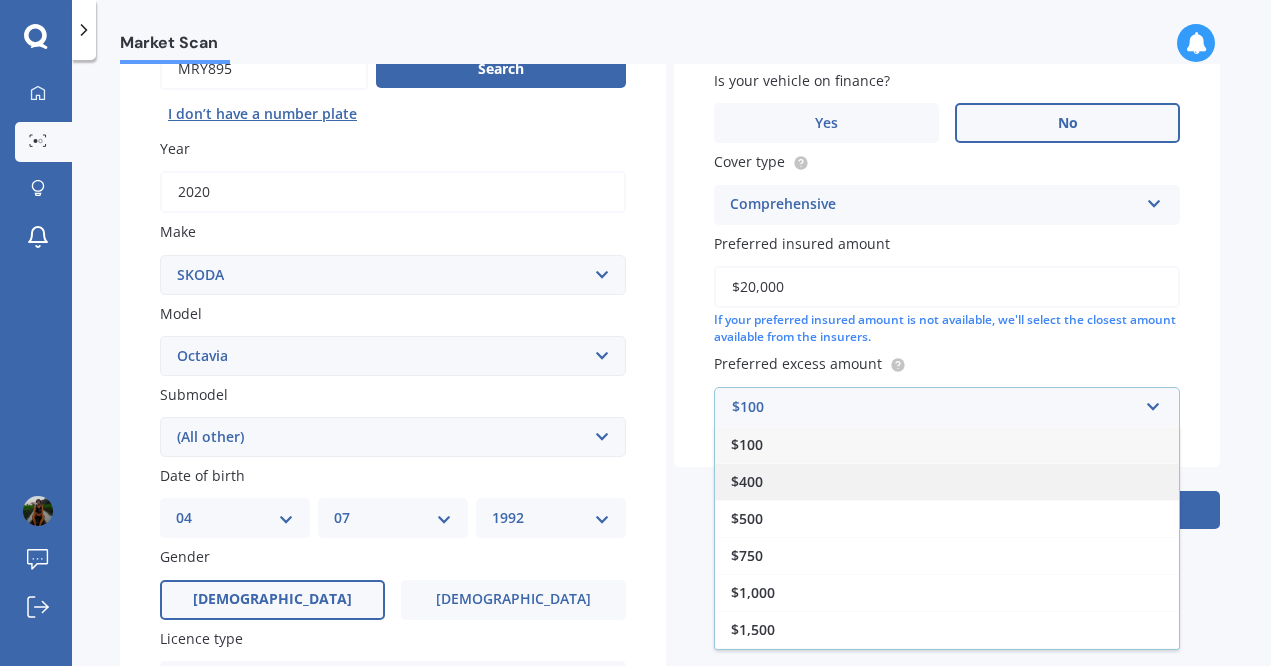 click on "$400" at bounding box center (947, 481) 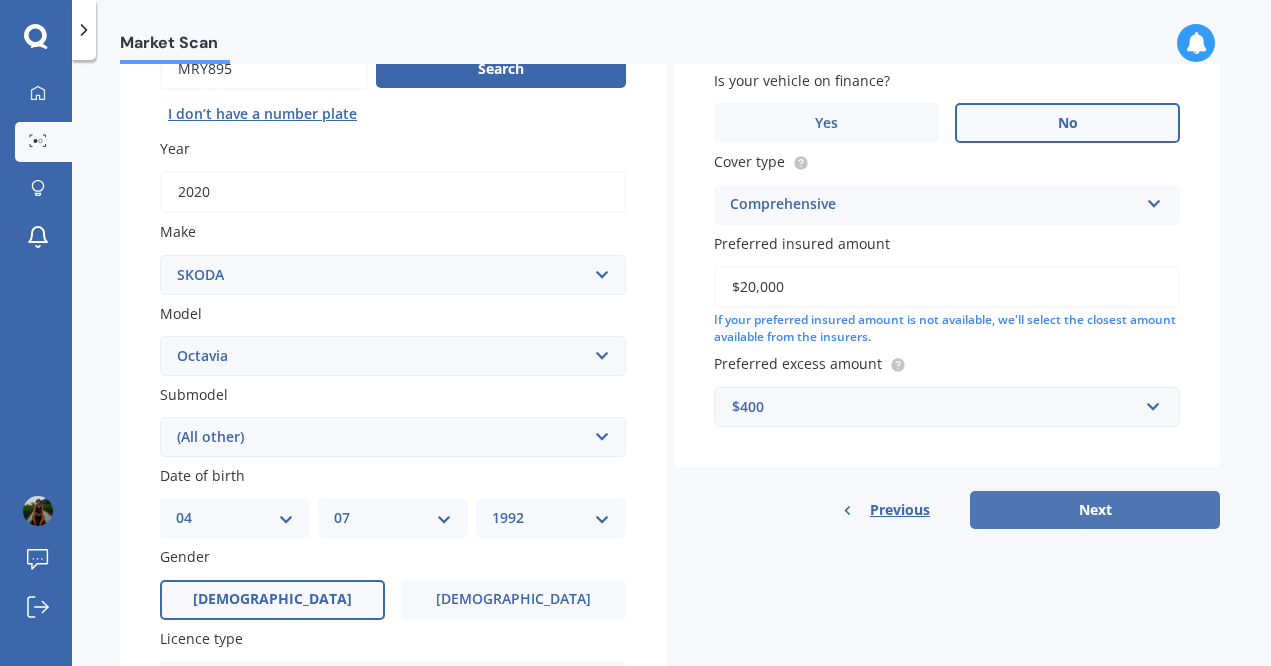 click on "Next" at bounding box center [1095, 510] 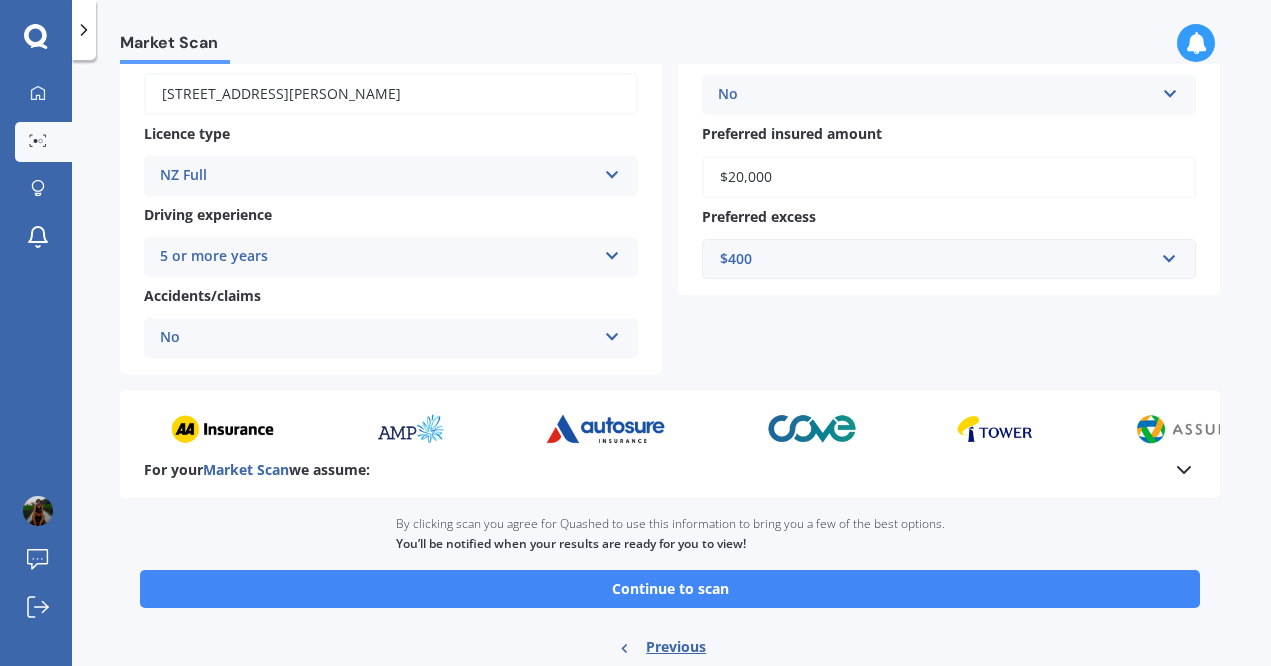 scroll, scrollTop: 367, scrollLeft: 0, axis: vertical 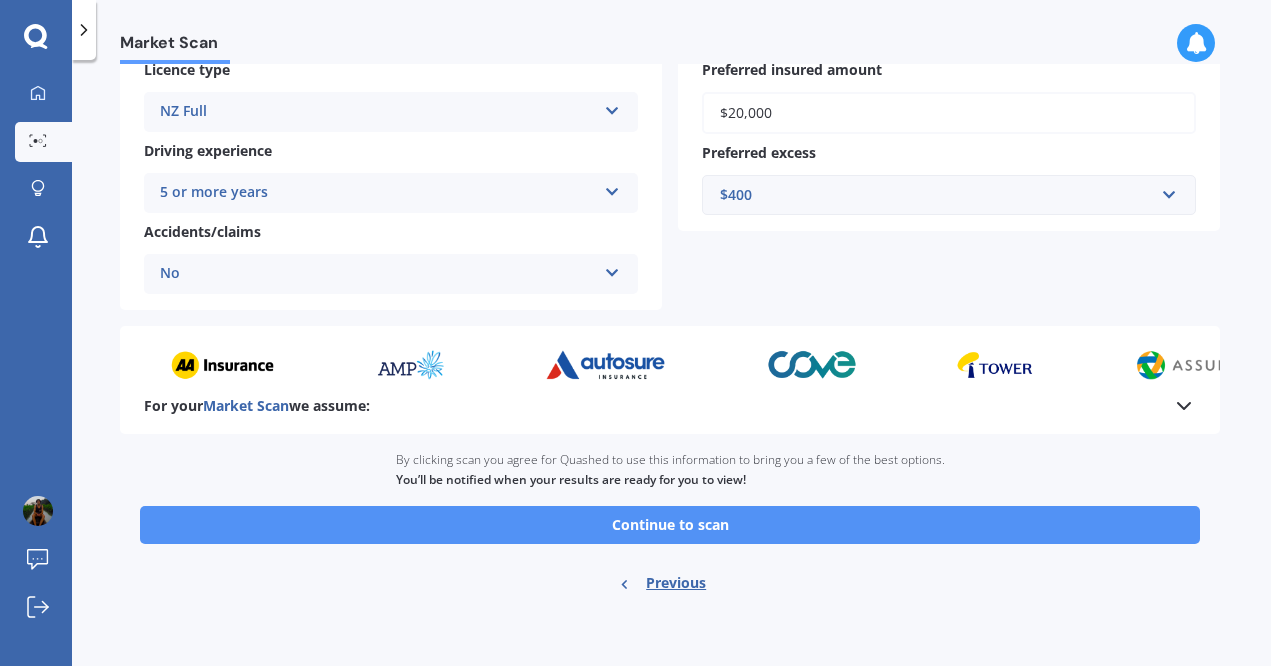 click on "Continue to scan" at bounding box center [670, 525] 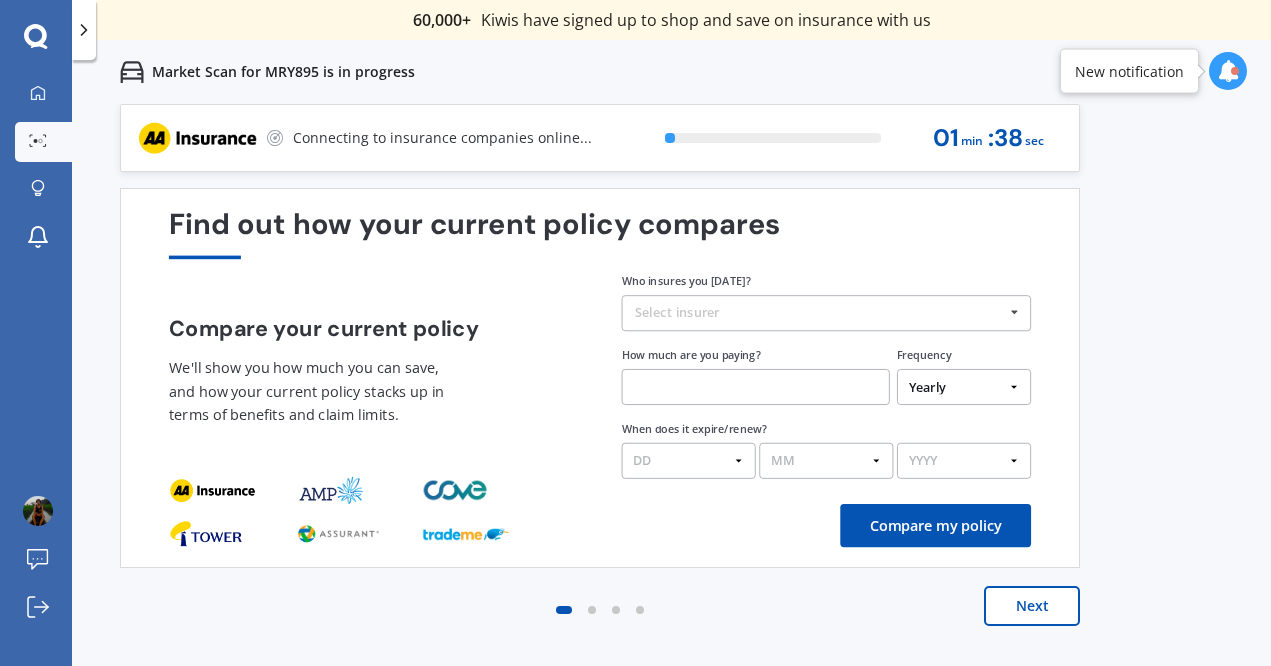 scroll, scrollTop: 0, scrollLeft: 0, axis: both 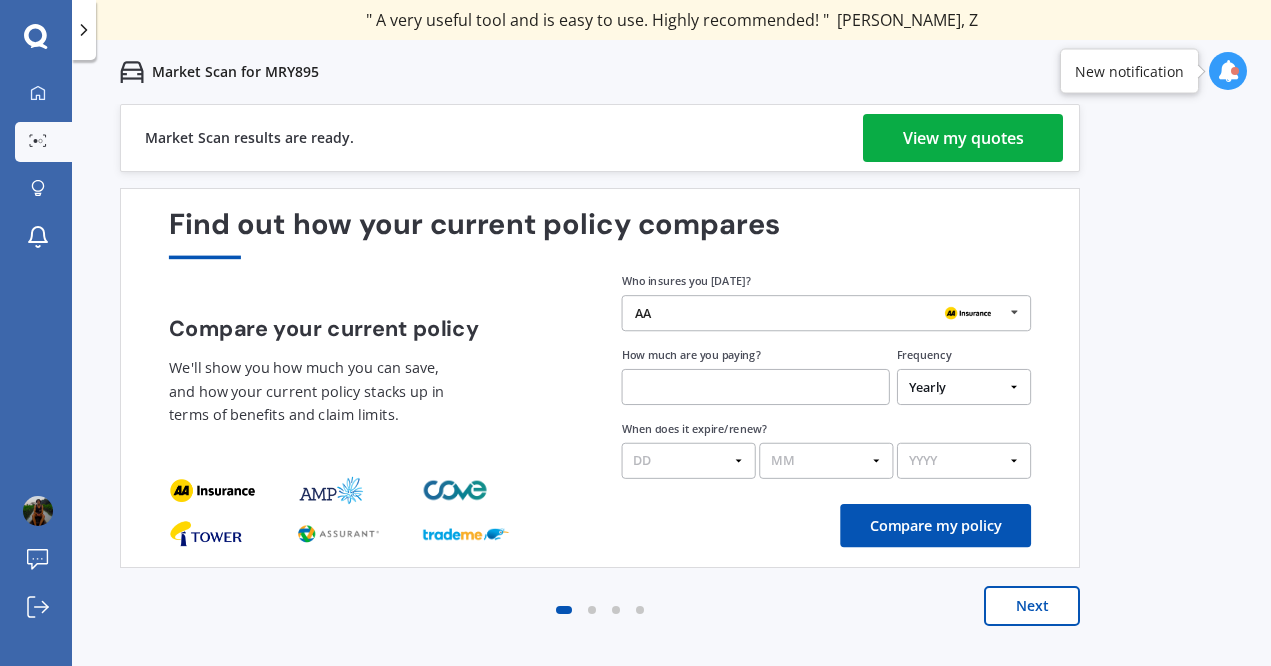 click on "View my quotes" at bounding box center [963, 138] 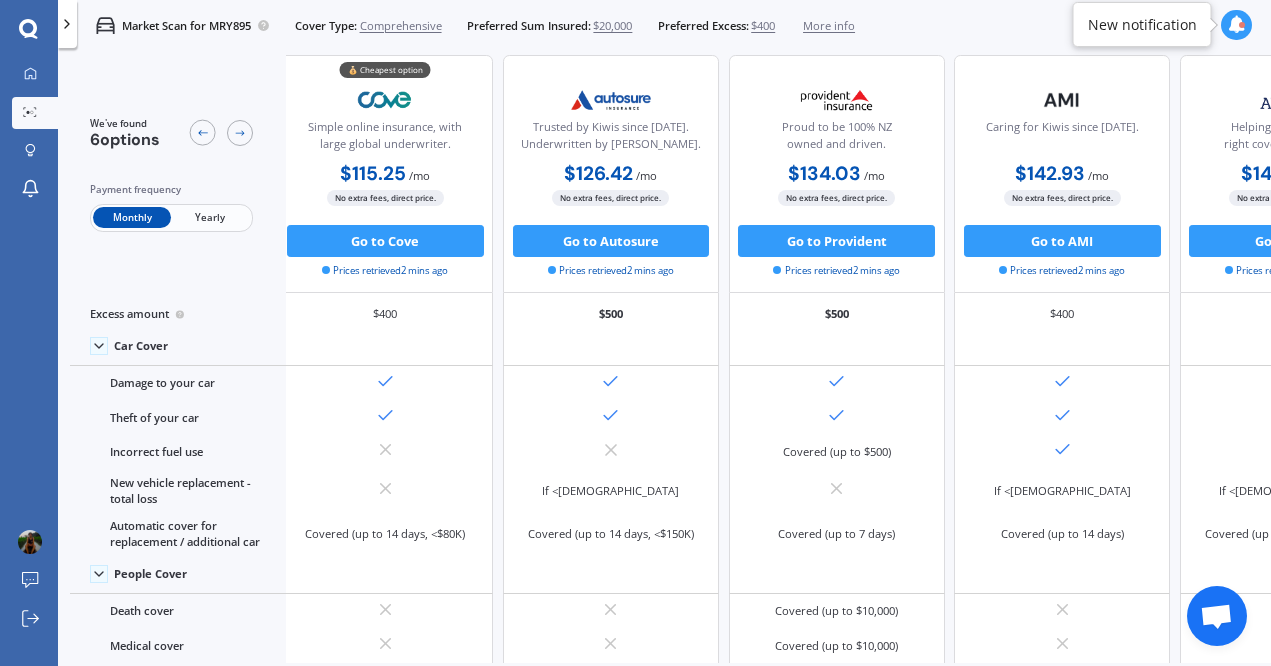 scroll, scrollTop: 0, scrollLeft: 11, axis: horizontal 